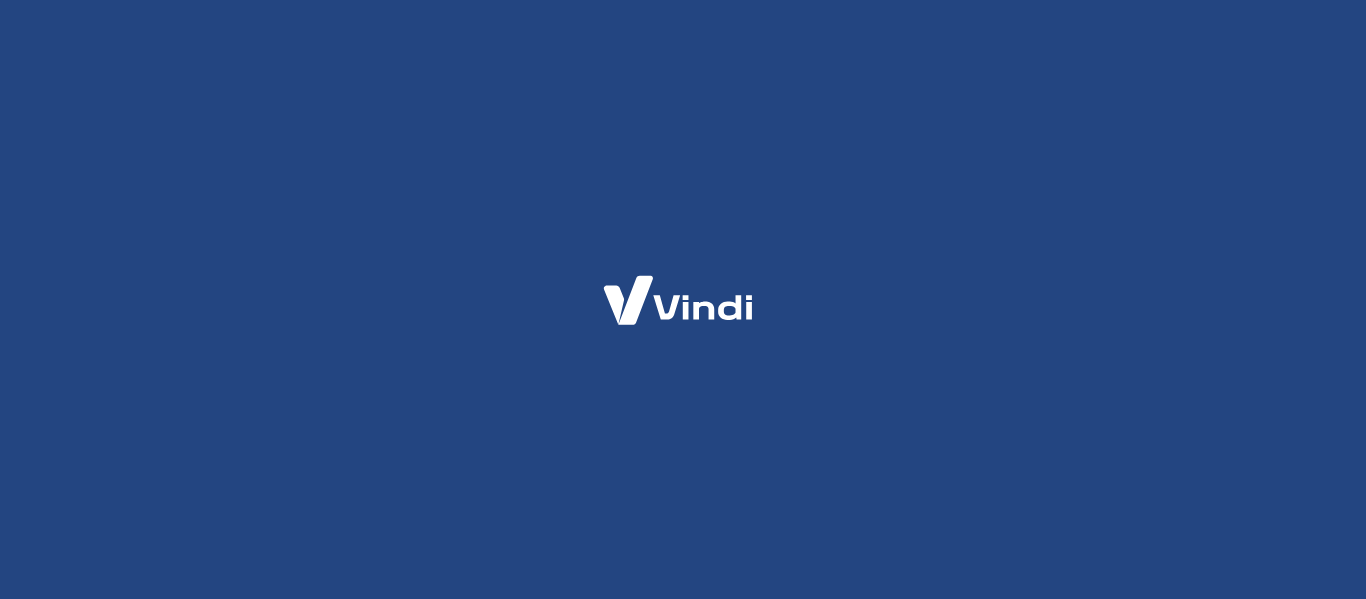 scroll, scrollTop: 0, scrollLeft: 0, axis: both 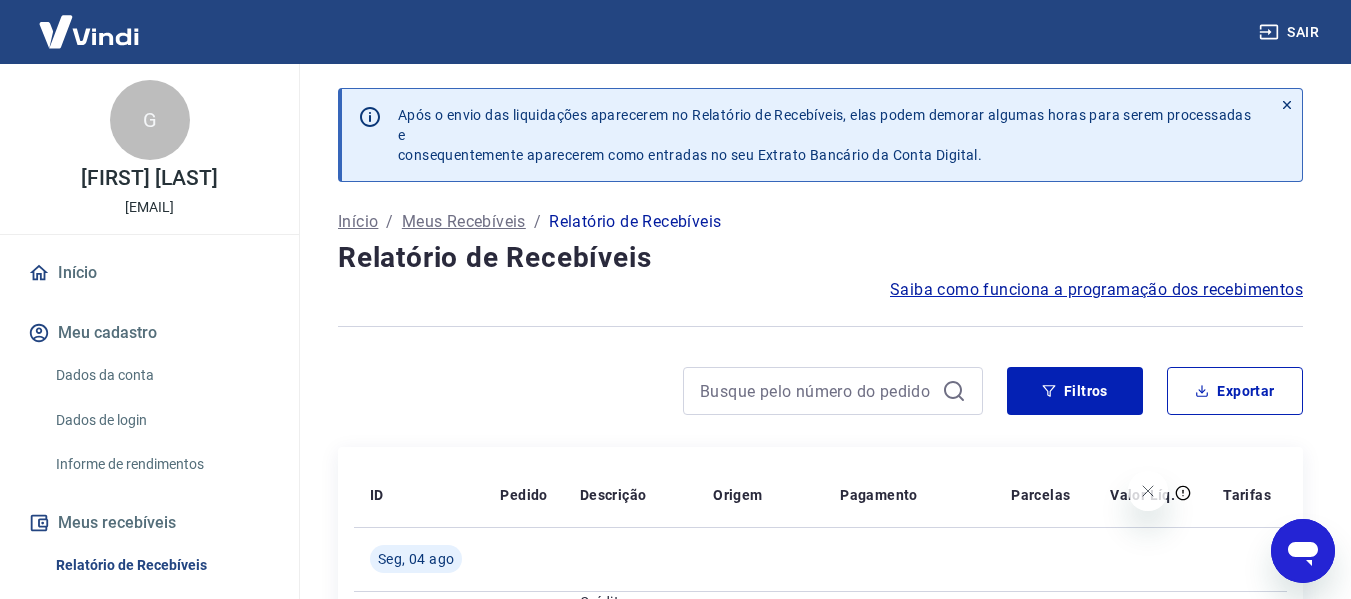 click on "Após o envio das liquidações aparecerem no Relatório de Recebíveis, elas podem demorar algumas horas para serem processadas e   consequentemente aparecerem como entradas no seu Extrato Bancário da Conta Digital. Início / Meus Recebíveis / Relatório de Recebíveis Relatório de Recebíveis Saiba como funciona a programação dos recebimentos Saiba como funciona a programação dos recebimentos Filtros Exportar ID Pedido Descrição Origem Pagamento Parcelas Valor Líq. Tarifas Seg, [DATE] [NUMBER] Crédito referente ao recebimento da transação [NUMBER] Intermediador Mastercard 2/2 R$ 208,30 [NUMBER] Crédito referente ao recebimento da transação [NUMBER] Intermediador Mastercard 6/12 R$ 278,03 Dom, [DATE] [NUMBER] Crédito referente ao recebimento da transação [NUMBER] Intermediador Pix 1/1 R$ 206,01 Sáb, [DATE] [NUMBER] Crédito referente ao recebimento da transação [NUMBER] Intermediador Pix 1/1 R$ 243,26 [NUMBER] Intermediador 1/1 R$ 238,84 [NUMBER]" at bounding box center [820, 1589] 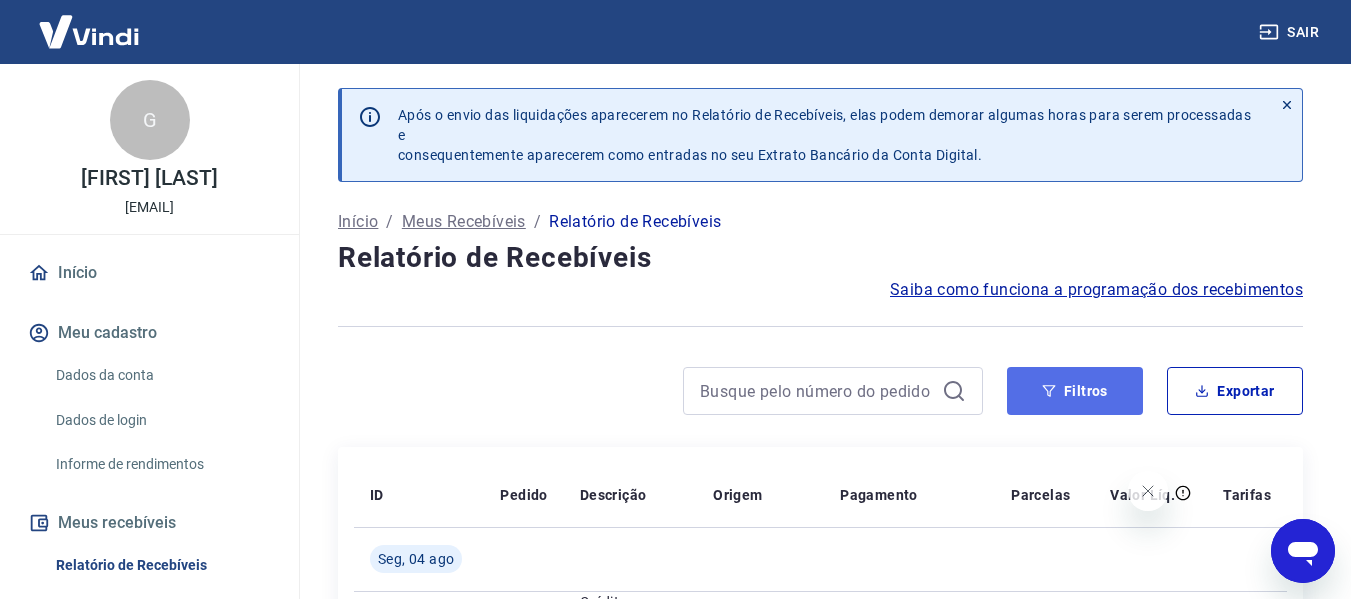 click on "Filtros" at bounding box center [1075, 391] 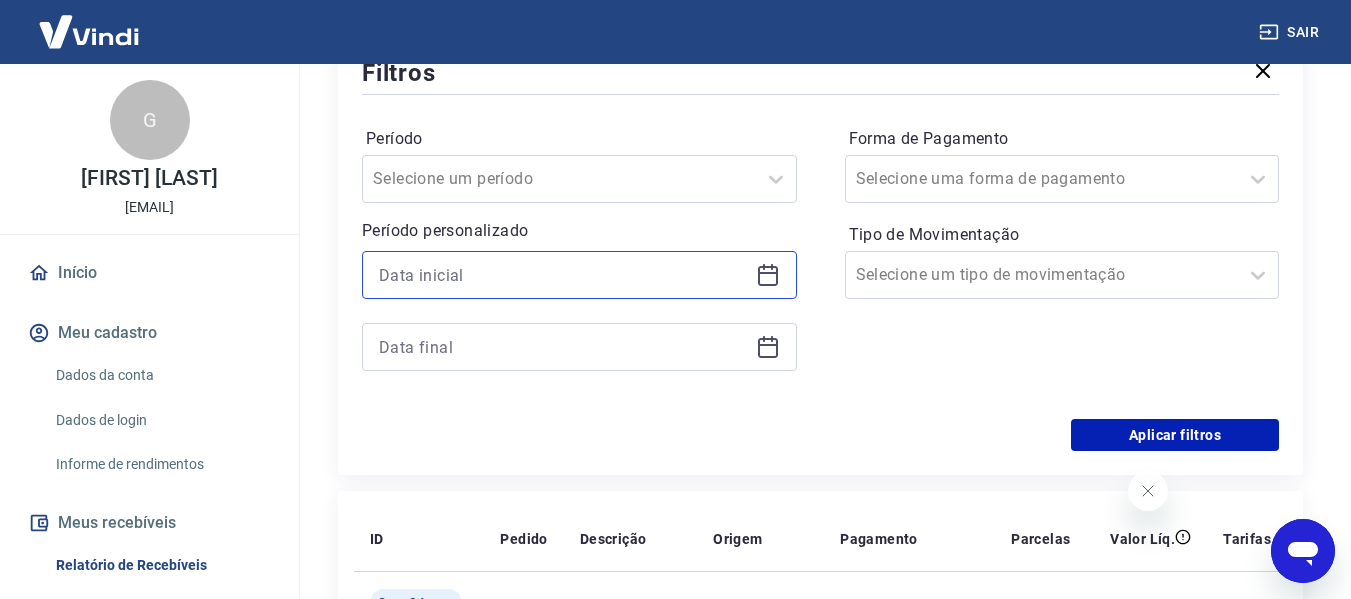 click at bounding box center (563, 275) 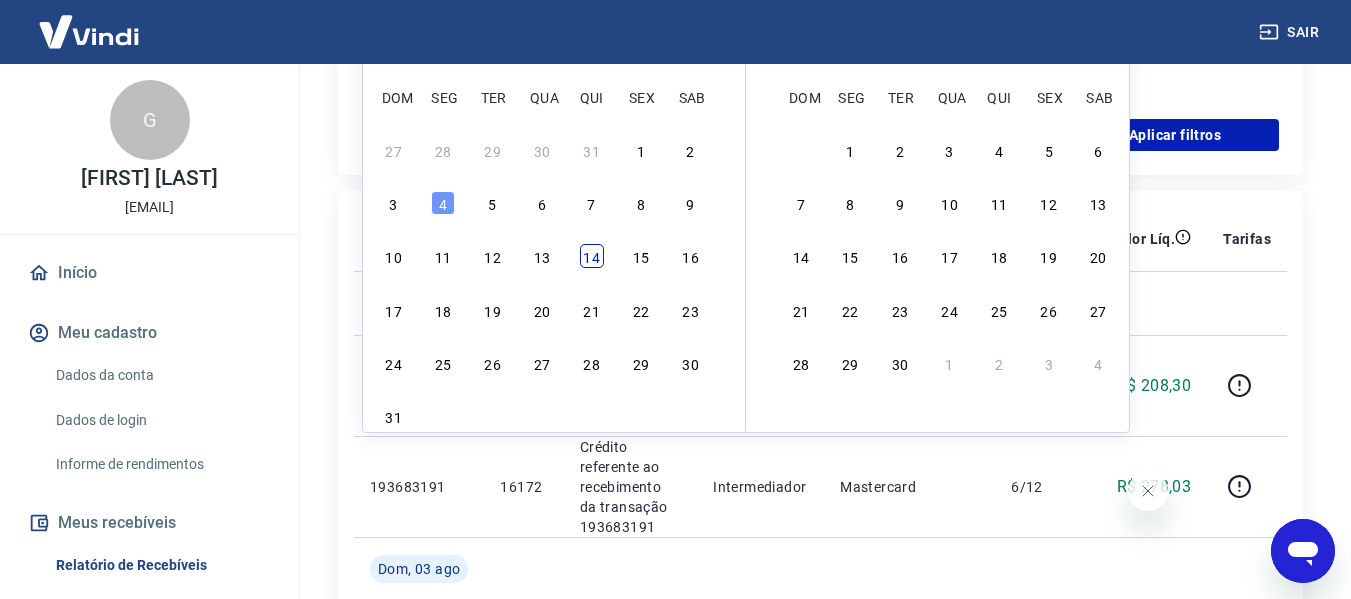 scroll, scrollTop: 600, scrollLeft: 0, axis: vertical 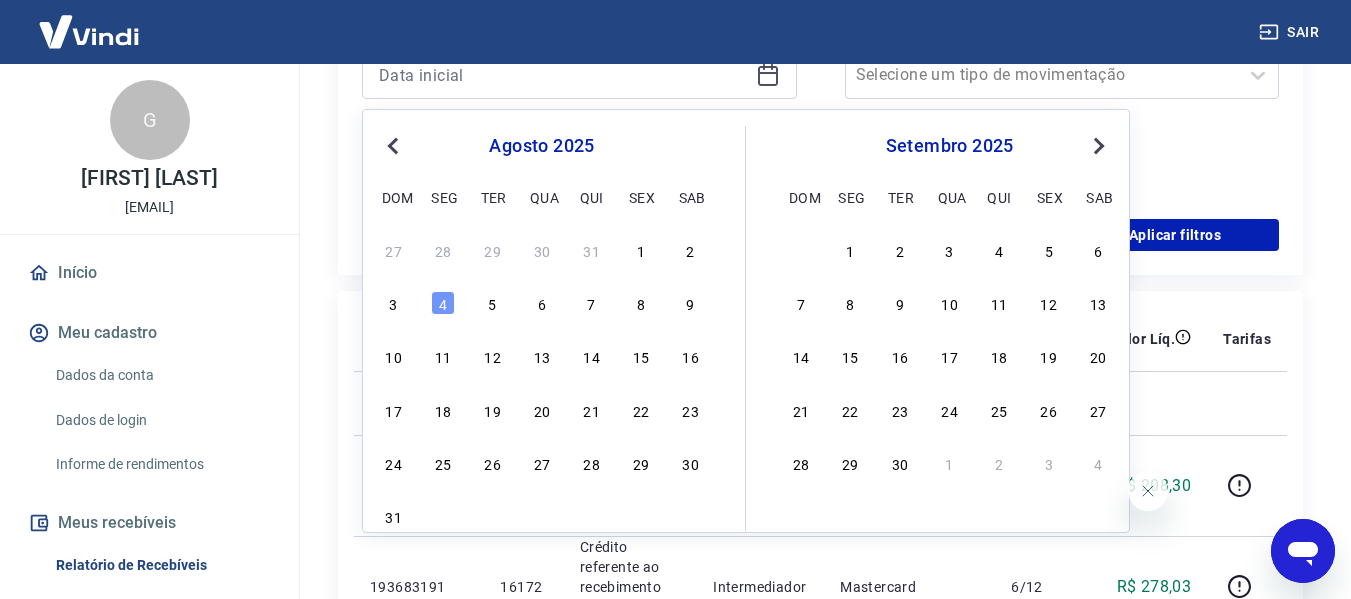 click on "Previous Month" at bounding box center (395, 145) 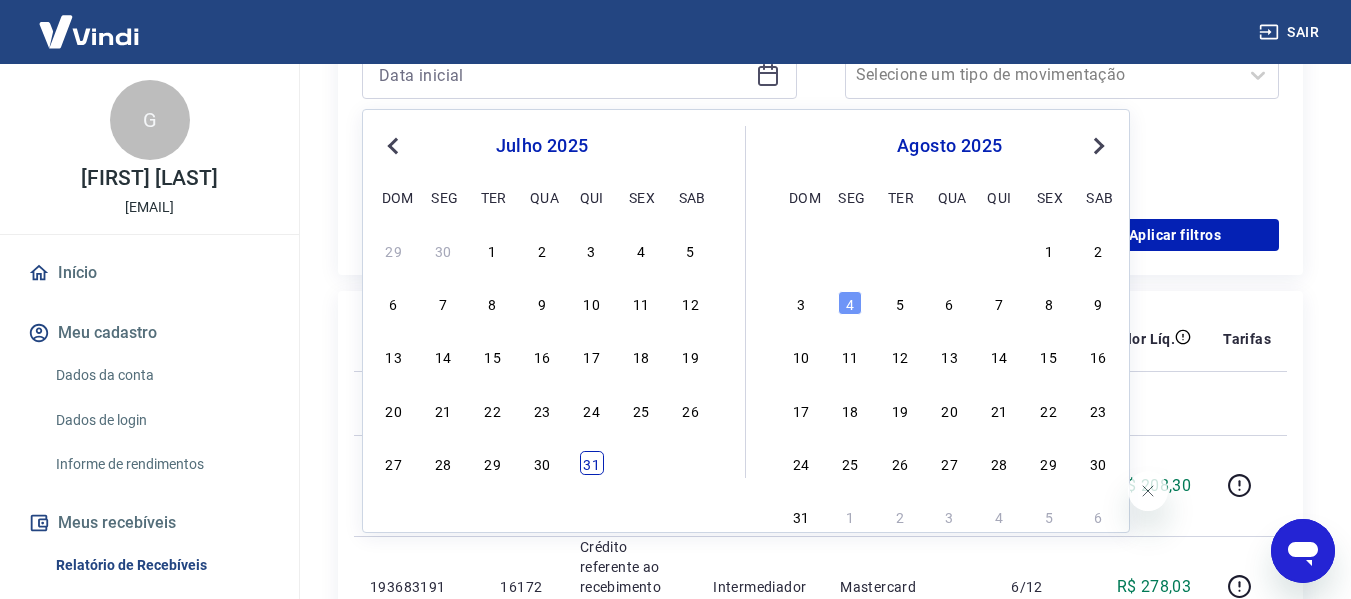 click on "31" at bounding box center (592, 463) 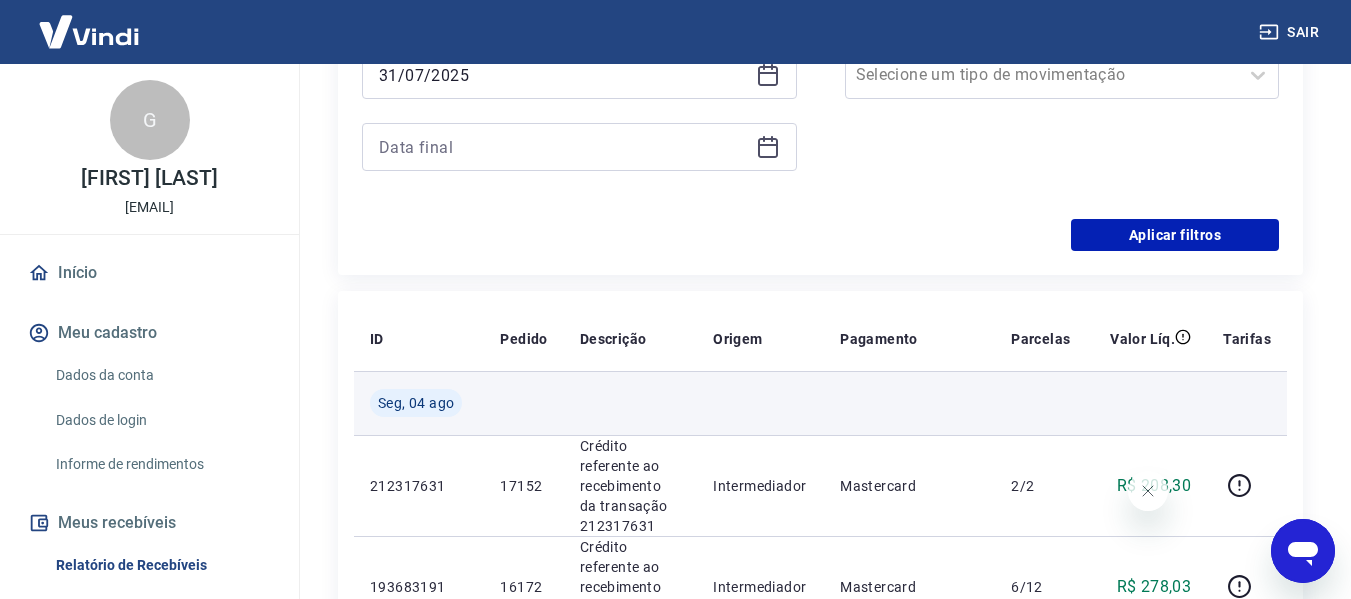 type on "31/07/2025" 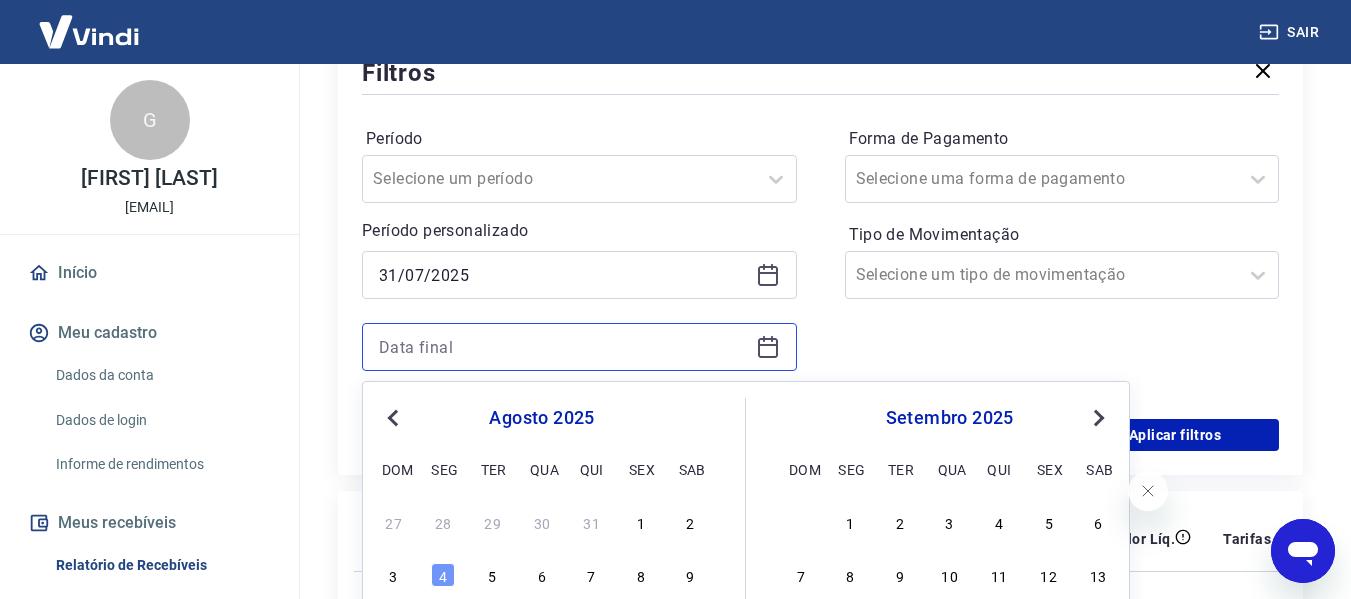 click at bounding box center (563, 347) 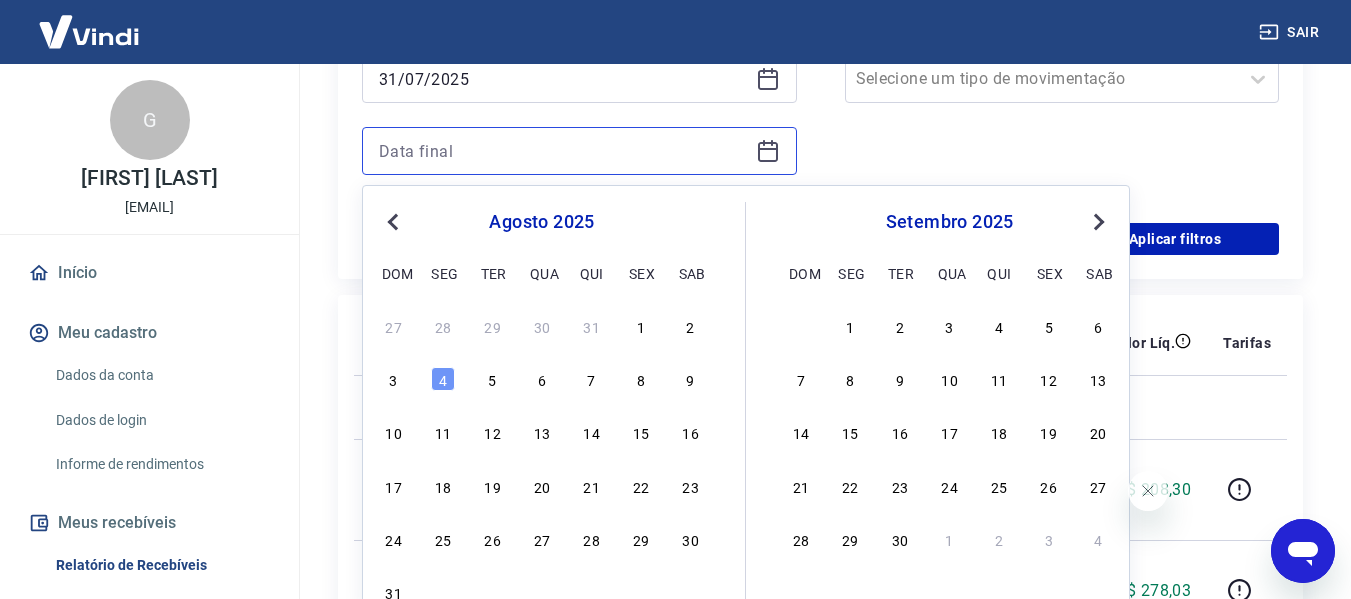 scroll, scrollTop: 700, scrollLeft: 0, axis: vertical 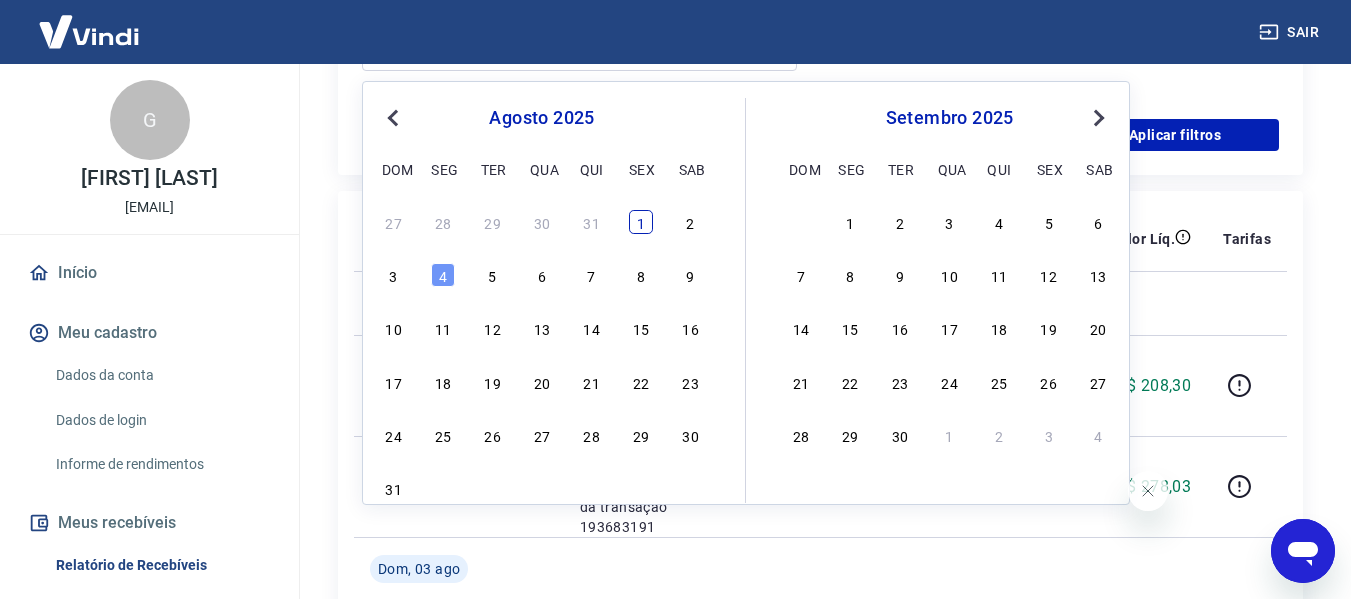 click on "1" at bounding box center (641, 222) 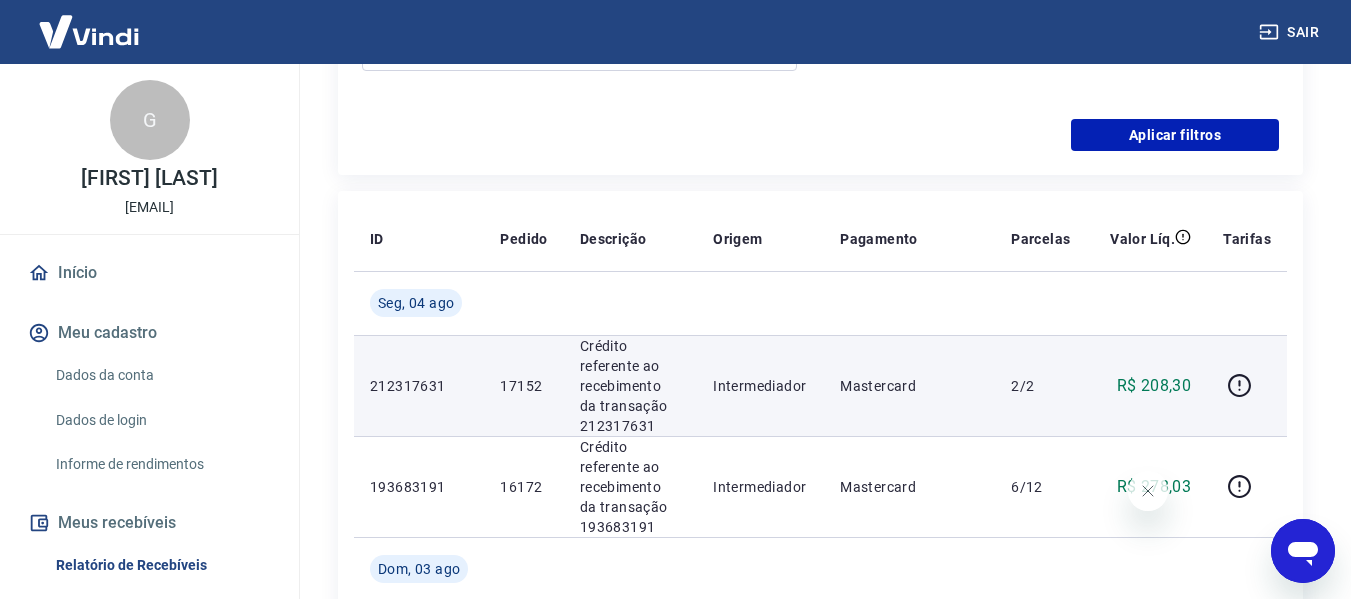 type on "01/08/2025" 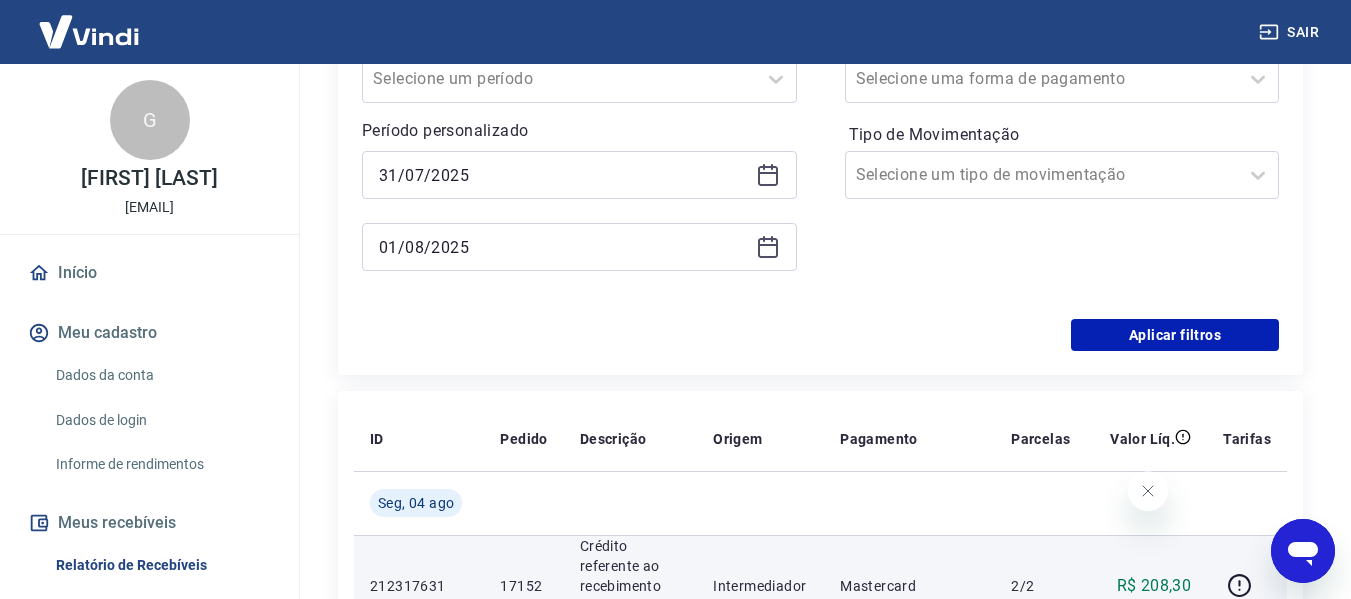 scroll, scrollTop: 400, scrollLeft: 0, axis: vertical 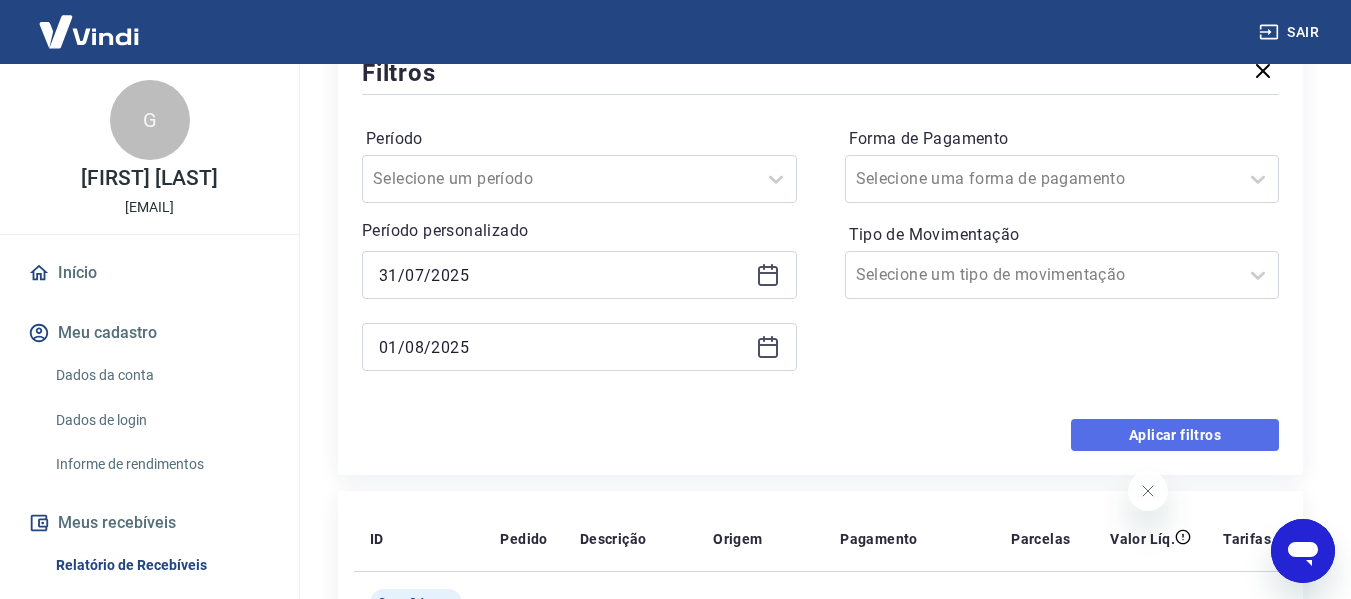 click on "Aplicar filtros" at bounding box center (1175, 435) 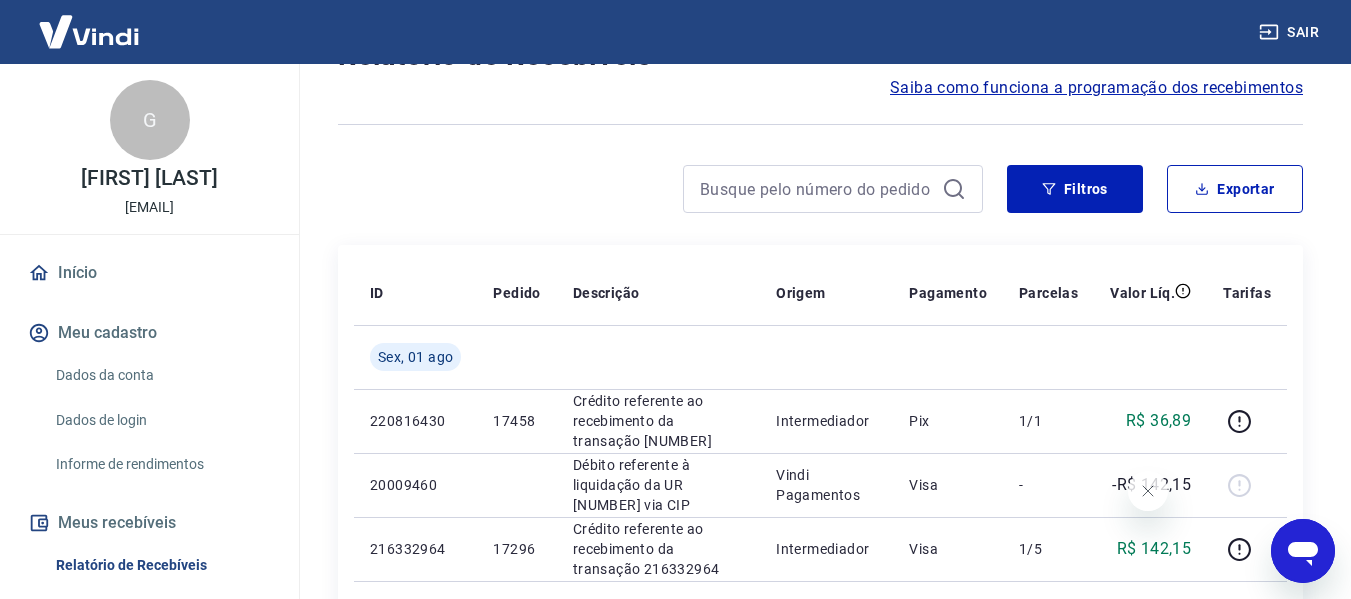 scroll, scrollTop: 200, scrollLeft: 0, axis: vertical 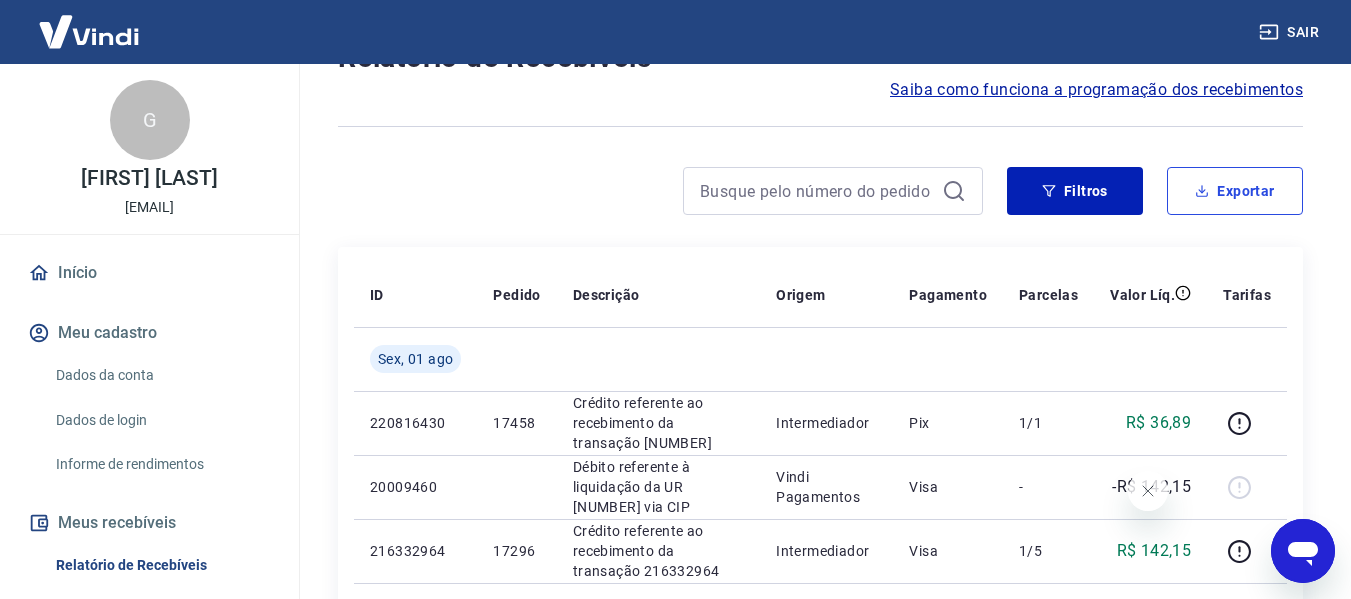 drag, startPoint x: 1277, startPoint y: 184, endPoint x: 1256, endPoint y: 192, distance: 22.472204 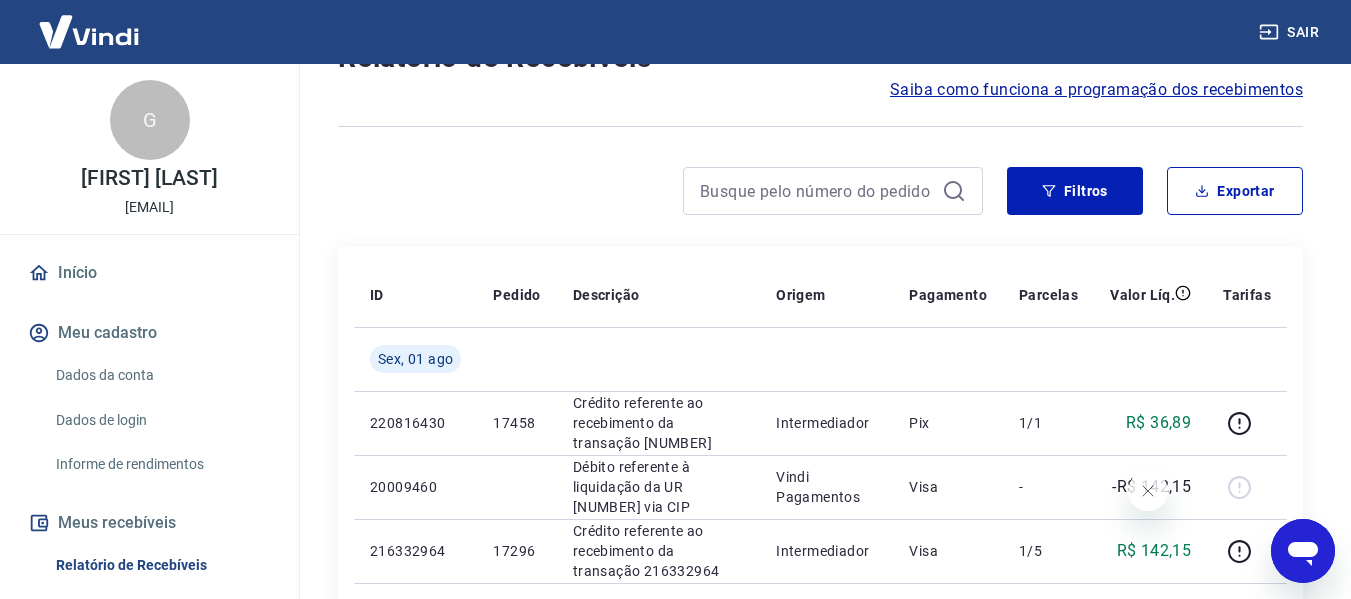 type on "31/07/2025" 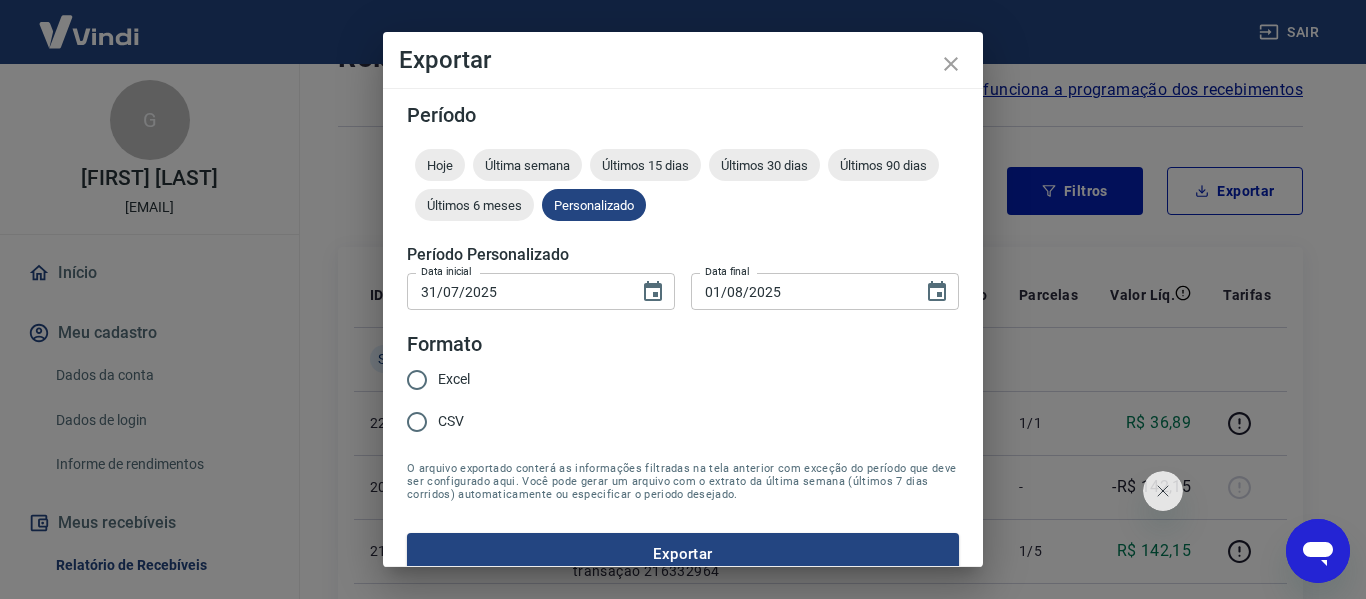 click on "Excel" at bounding box center [433, 380] 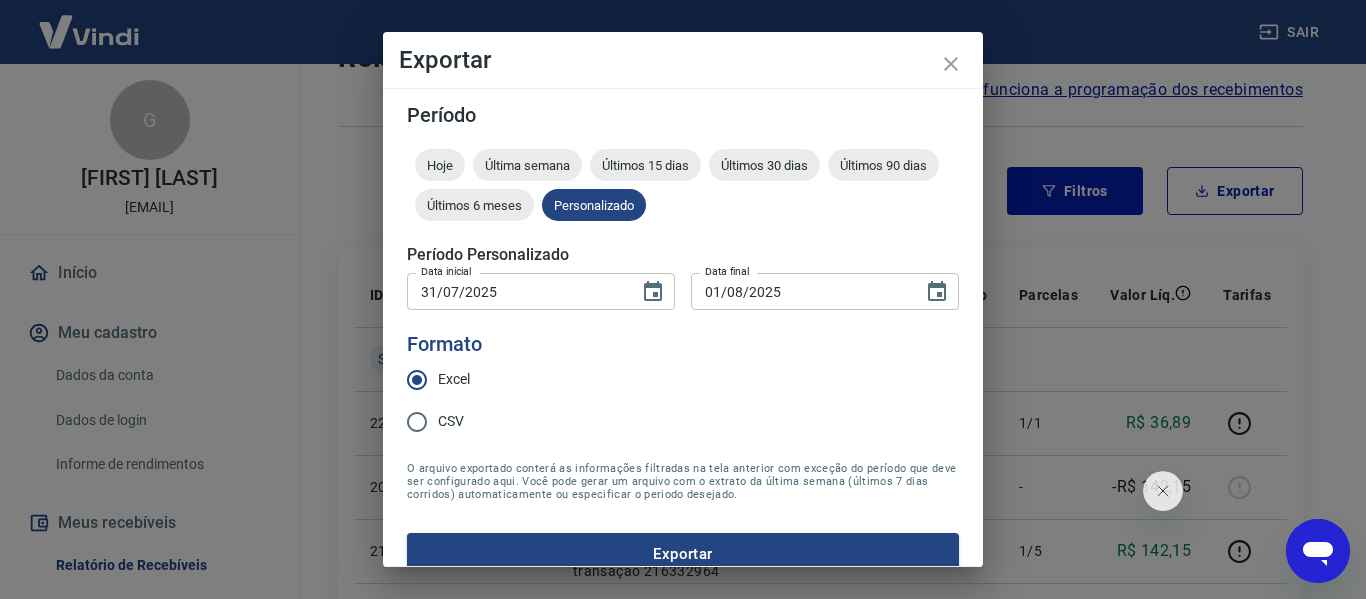 click on "Exportar" at bounding box center (683, 554) 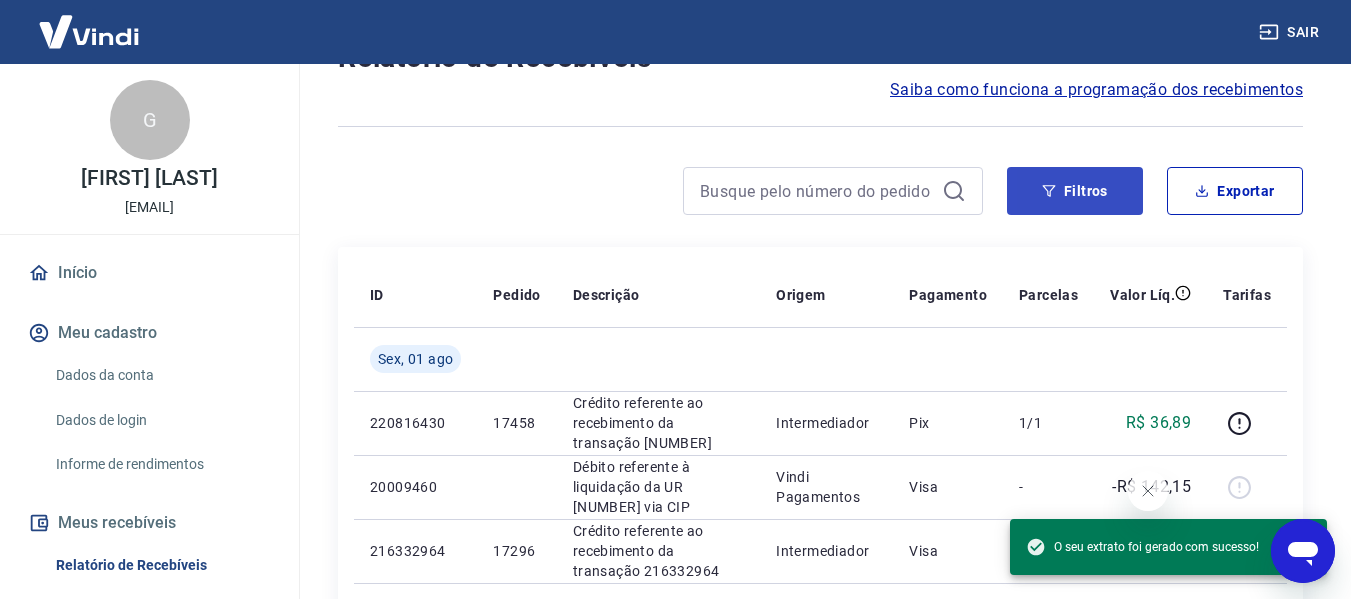 click on "Após o envio das liquidações aparecerem no Relatório de Recebíveis, elas podem demorar algumas horas para serem processadas e   consequentemente aparecerem como entradas no seu Extrato Bancário da Conta Digital. Início / Meus Recebíveis / Relatório de Recebíveis Relatório de Recebíveis Saiba como funciona a programação dos recebimentos Saiba como funciona a programação dos recebimentos Filtros Exportar ID Pedido Descrição Origem Pagamento Parcelas Valor Líq. Tarifas Sex, [DATE] [NUMBER] Crédito referente ao recebimento da transação [NUMBER] Intermediador Pix 1/1 R$ 36,89 [NUMBER] Débito referente à liquidação da UR [NUMBER] via CIP Vindi Pagamentos Visa - -R$ 142,15 [NUMBER] Crédito referente ao recebimento da transação [NUMBER] Intermediador Visa 1/5 R$ 142,15 Qui, [DATE] [NUMBER] Débito referente ao saque [NUMBER] Vindi Pagamentos Pix - -R$ 527,60 [NUMBER] Débito referente ao saque [NUMBER] Vindi Pagamentos Pix - -R$ 878,79 [NUMBER] Intermediador Pix" at bounding box center [820, 633] 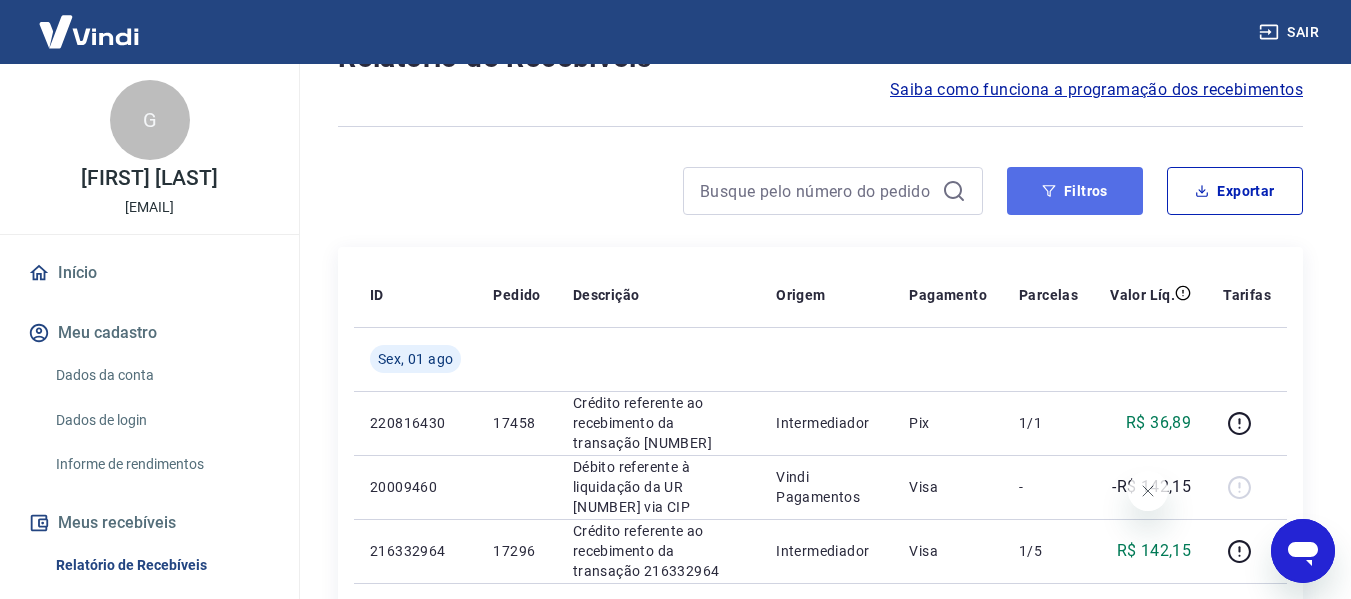 click on "Filtros" at bounding box center (1075, 191) 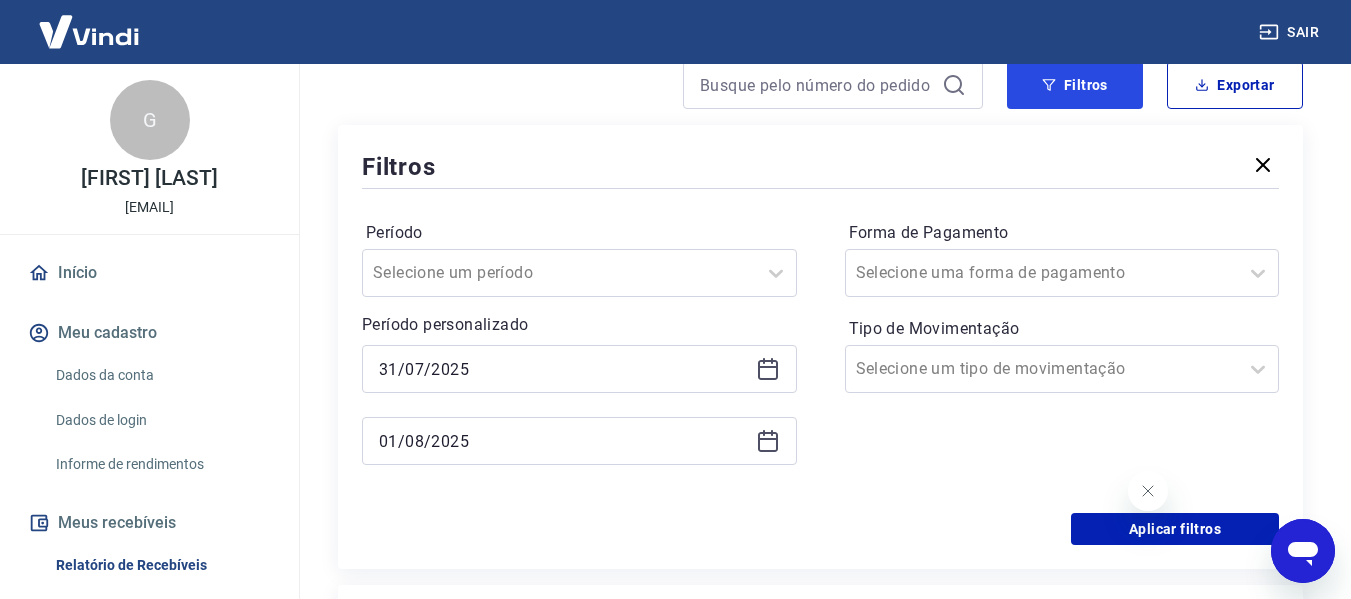 scroll, scrollTop: 400, scrollLeft: 0, axis: vertical 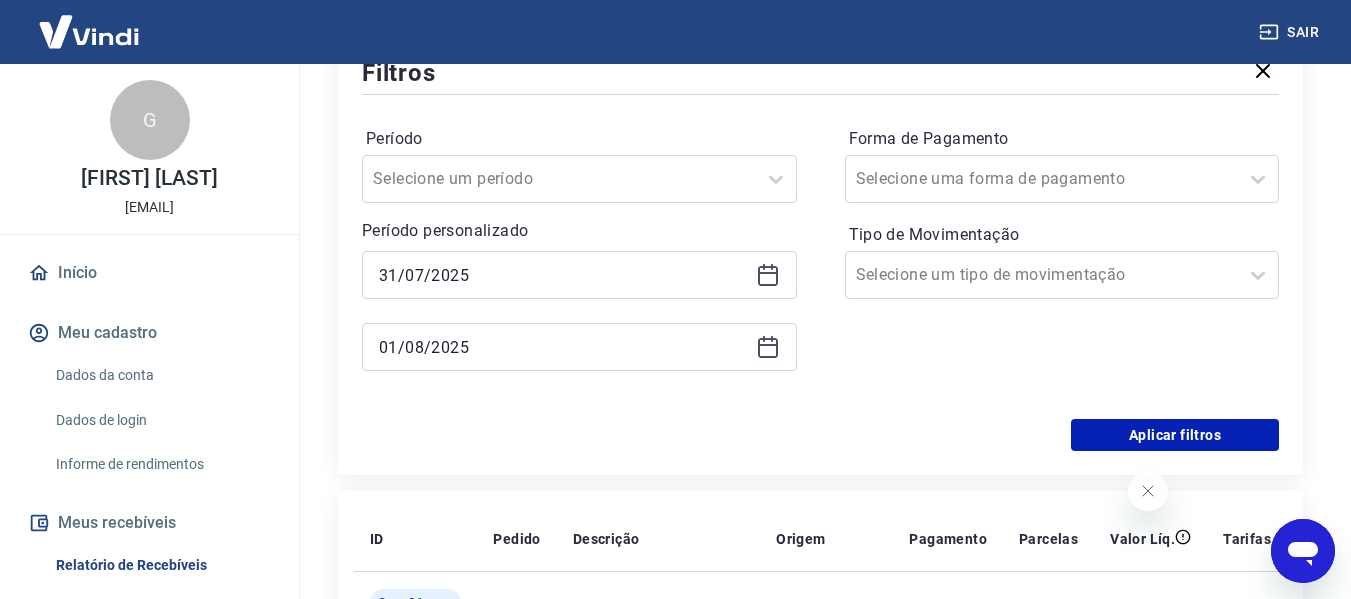 click on "31/07/2025" at bounding box center [579, 275] 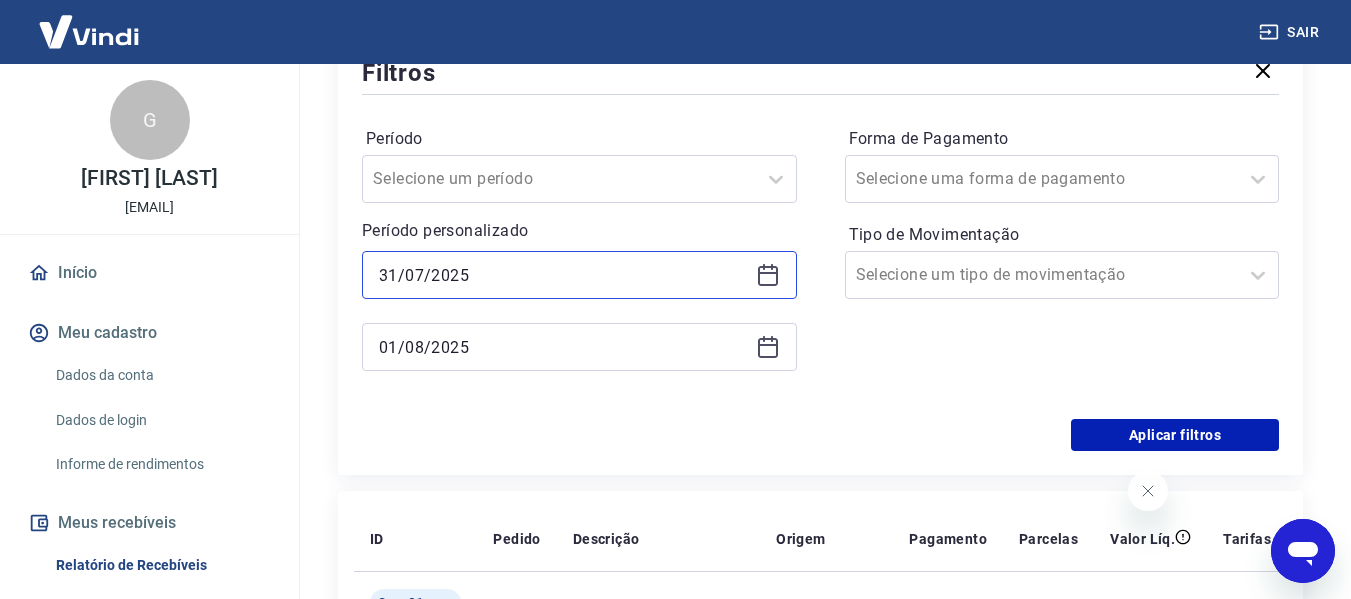 click on "31/07/2025" at bounding box center (563, 275) 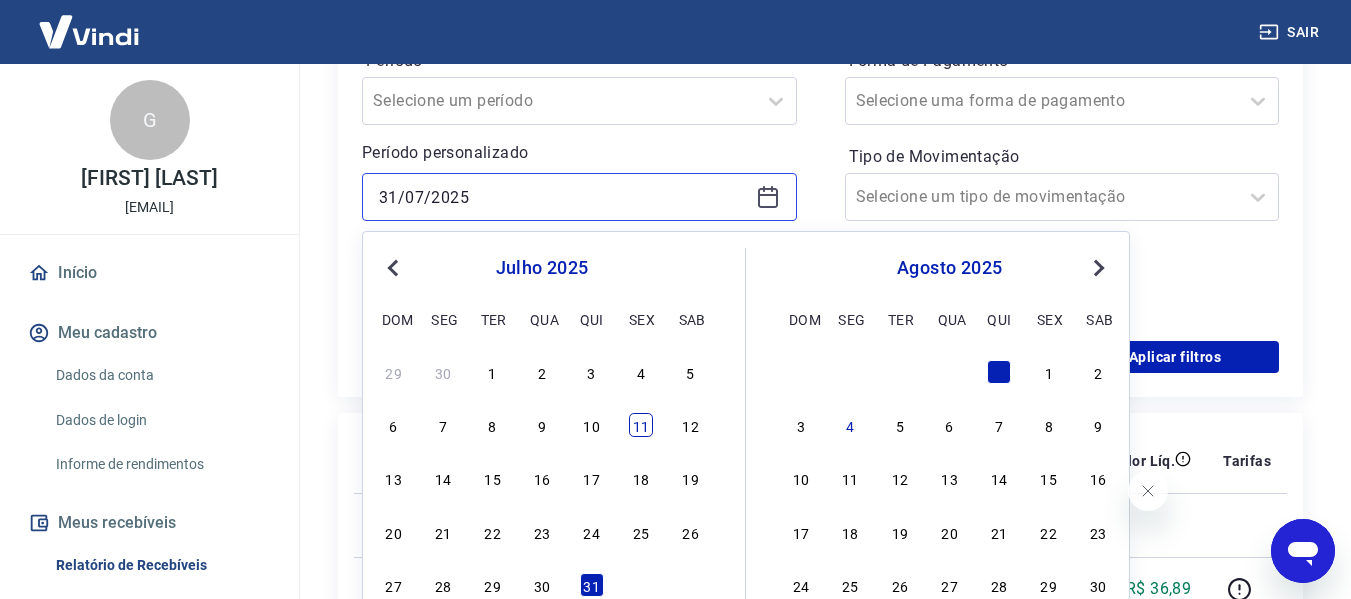 scroll, scrollTop: 500, scrollLeft: 0, axis: vertical 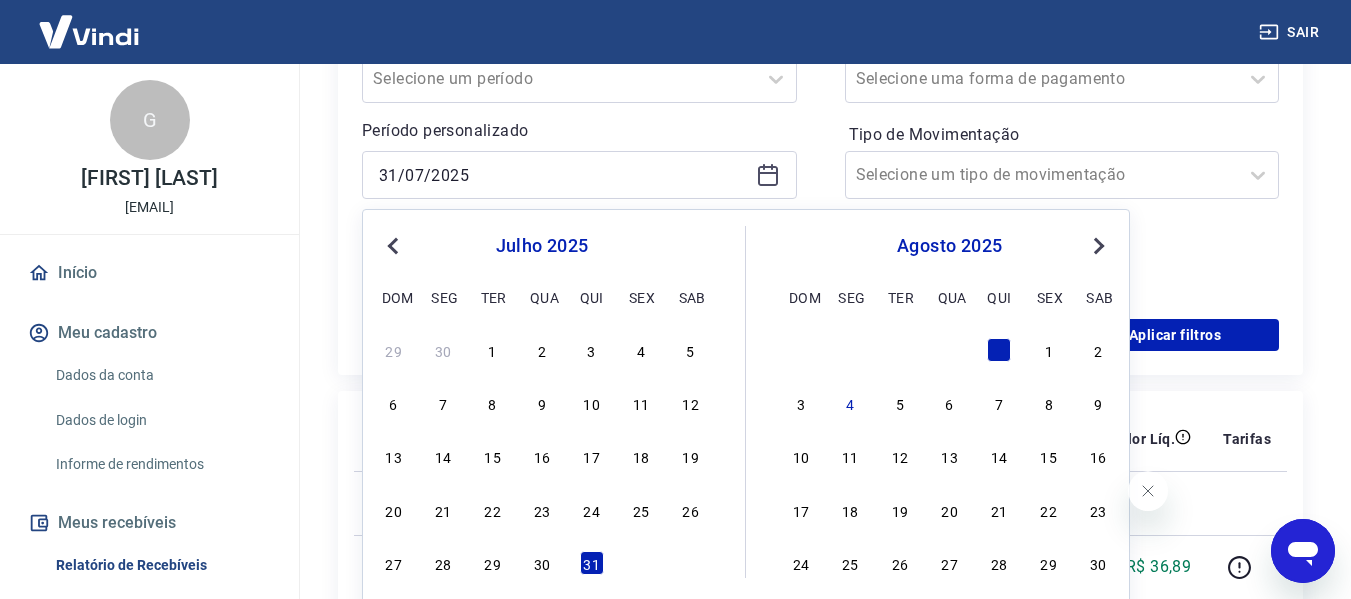 click on "Next Month" at bounding box center (1099, 246) 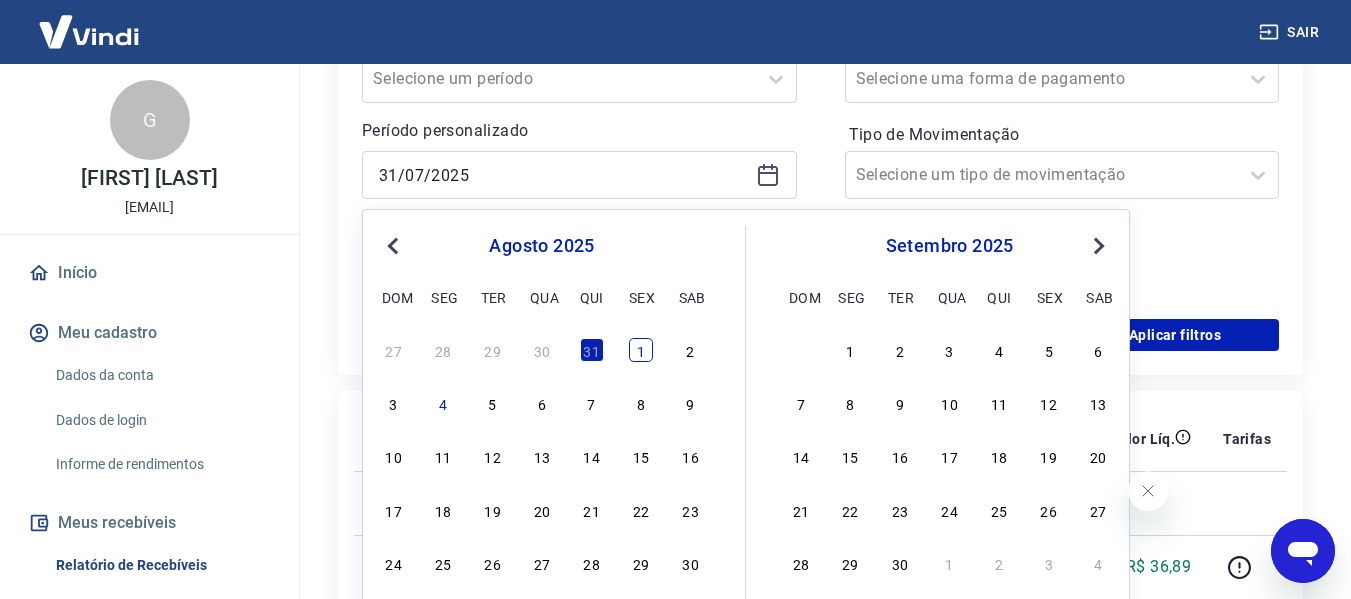 click on "1" at bounding box center (641, 350) 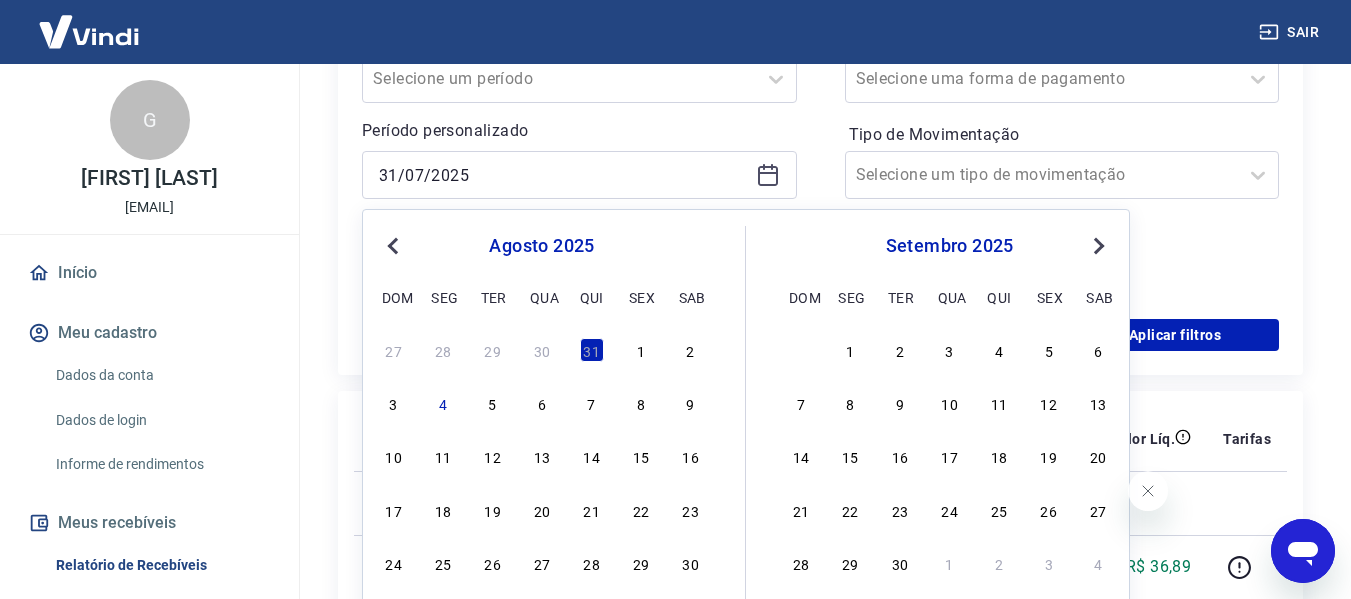 type on "01/08/2025" 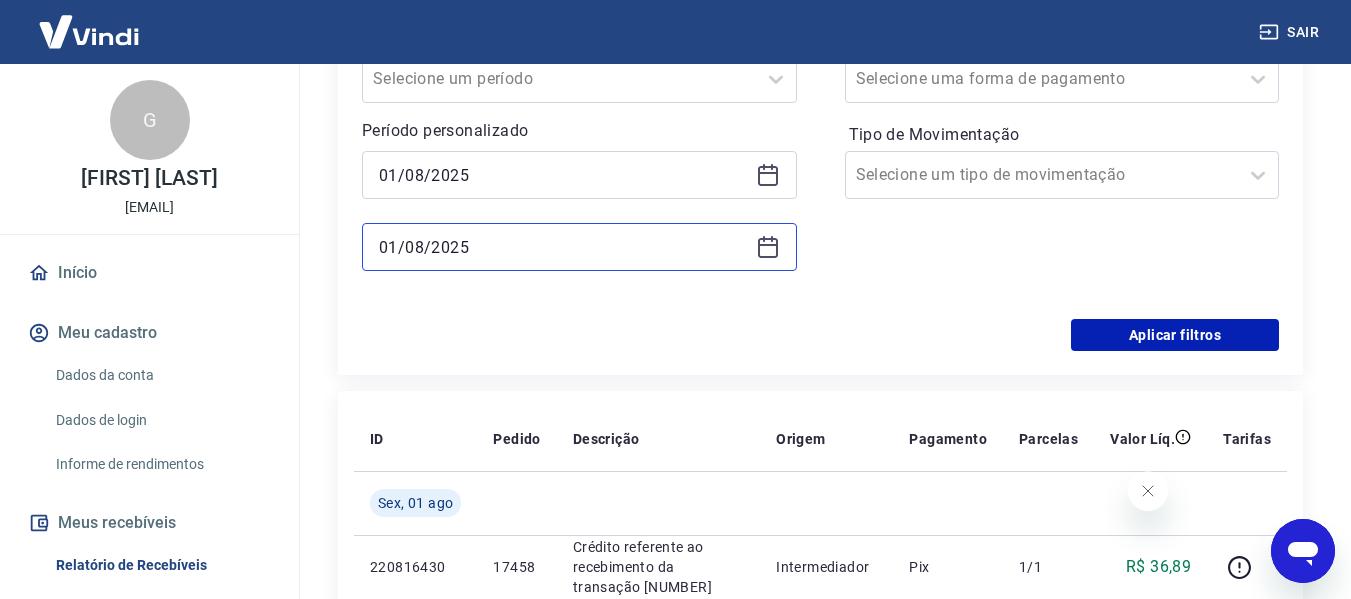 click on "01/08/2025" at bounding box center (563, 247) 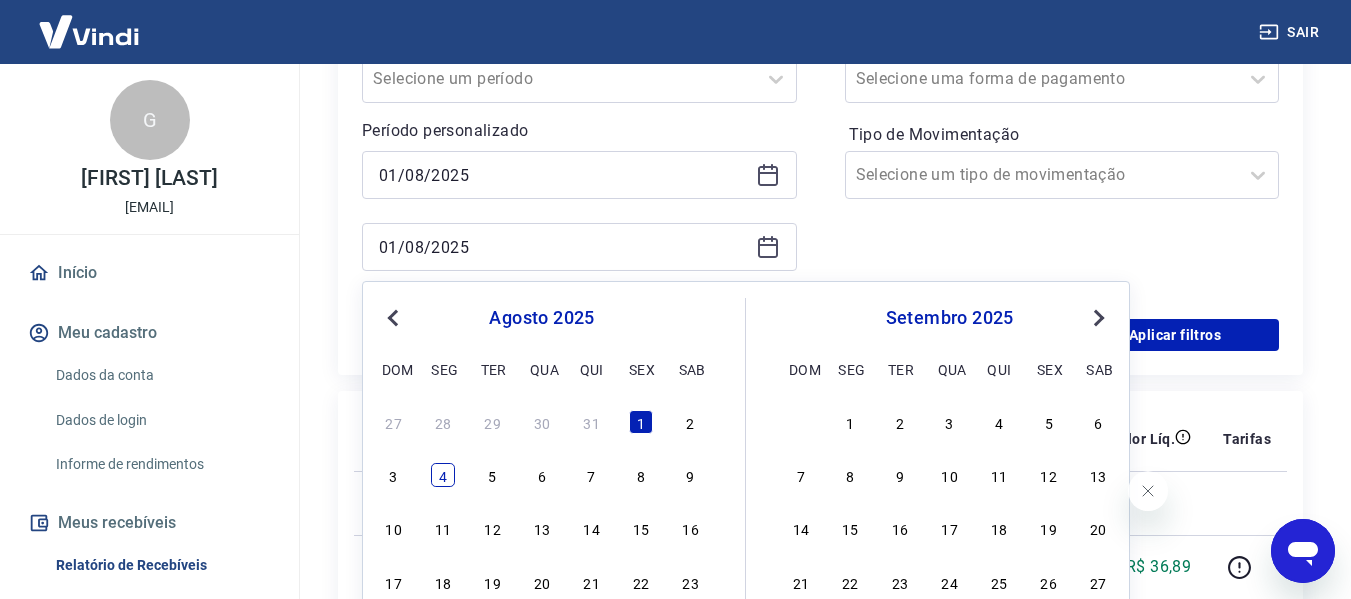 click on "4" at bounding box center (443, 475) 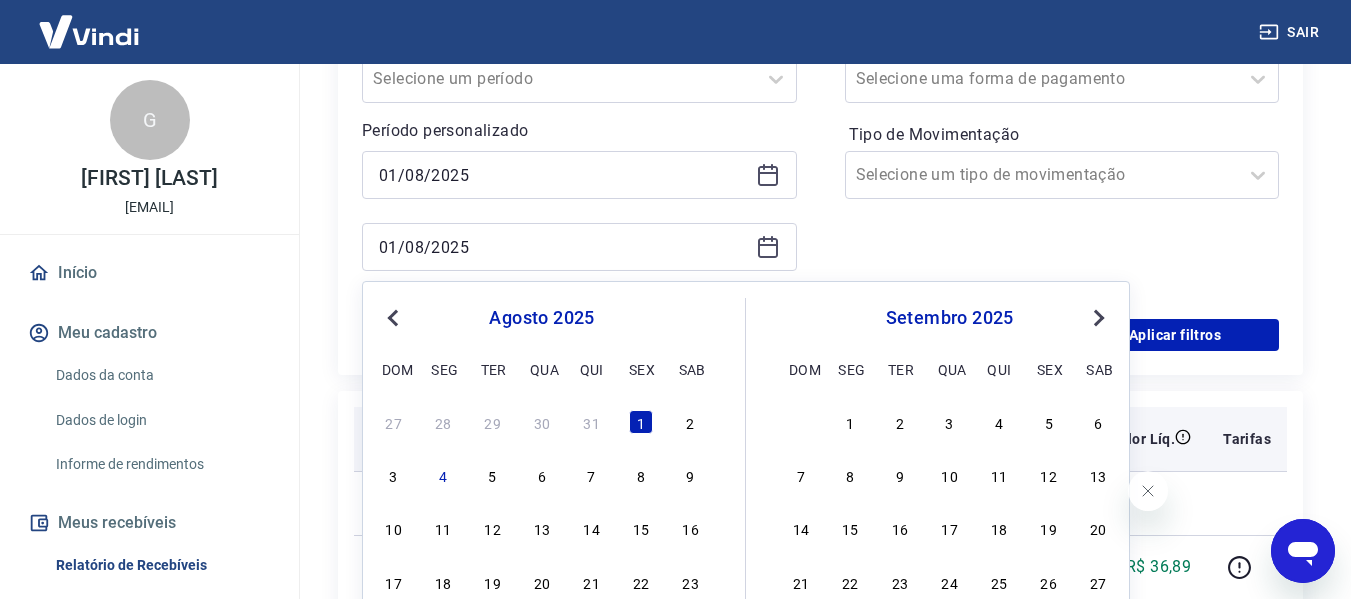 type on "04/08/2025" 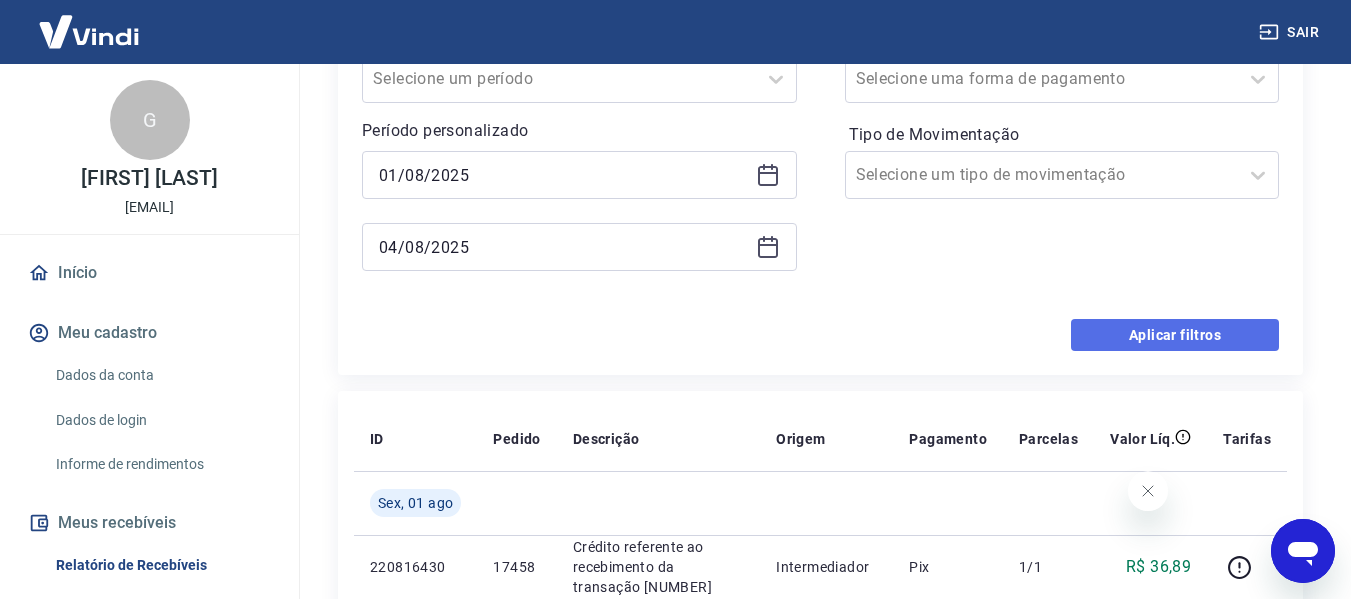 click on "Aplicar filtros" at bounding box center (1175, 335) 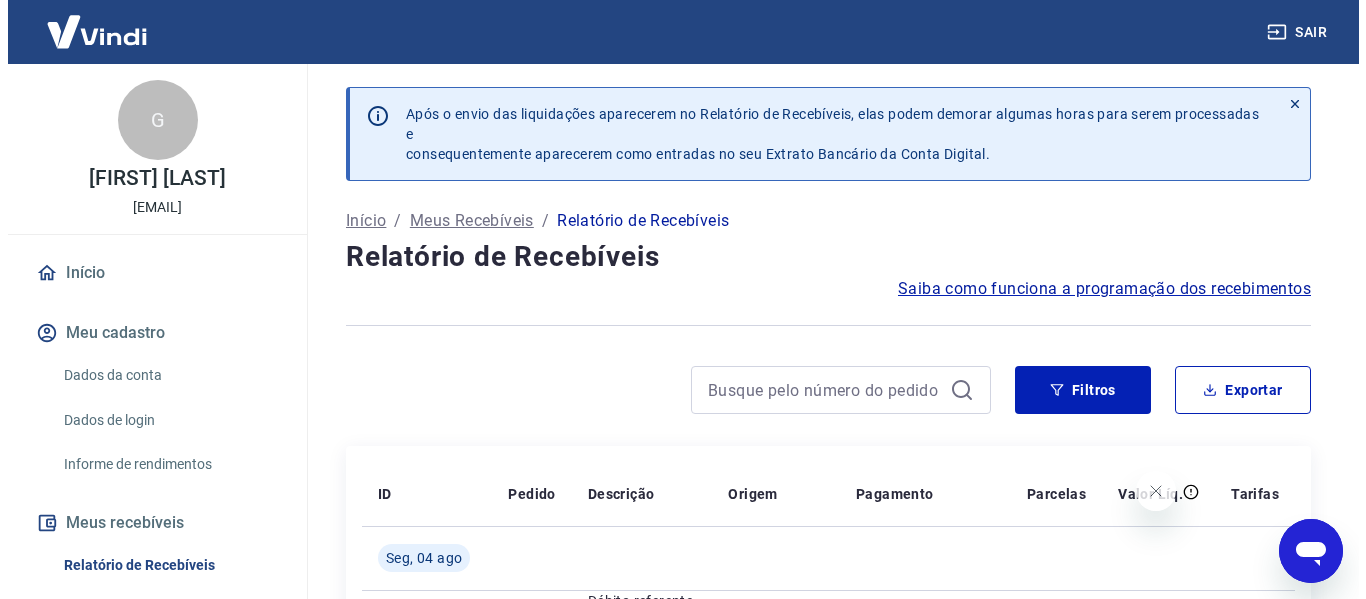 scroll, scrollTop: 0, scrollLeft: 0, axis: both 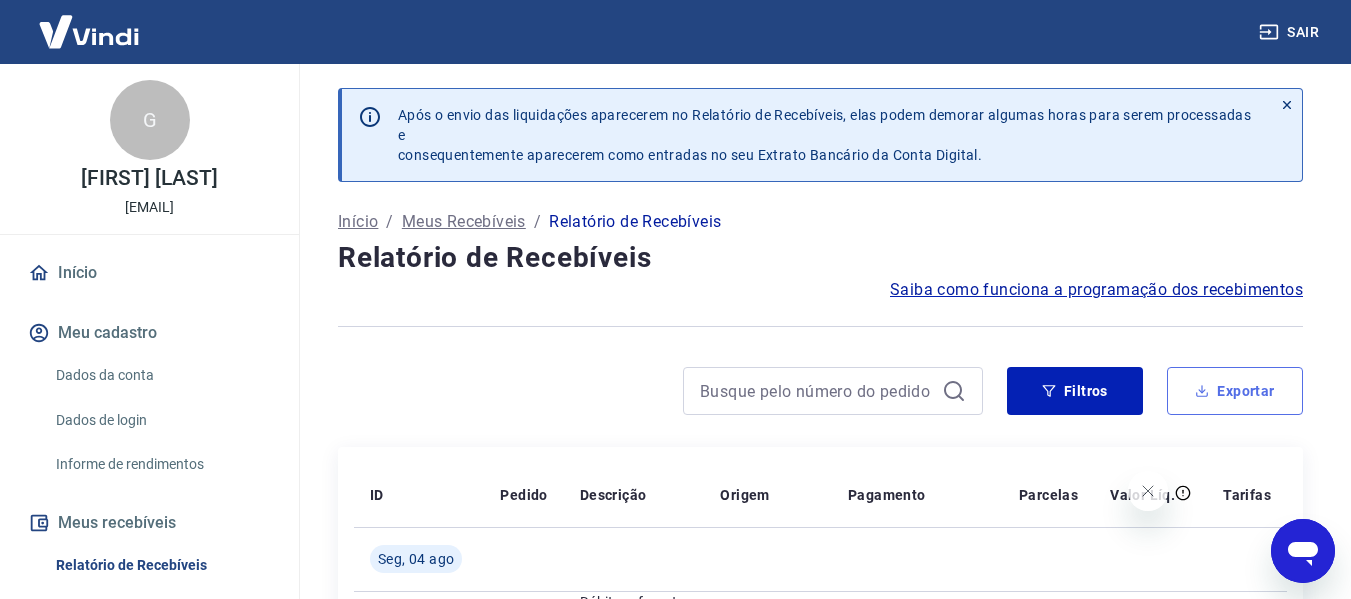 click on "Exportar" at bounding box center [1235, 391] 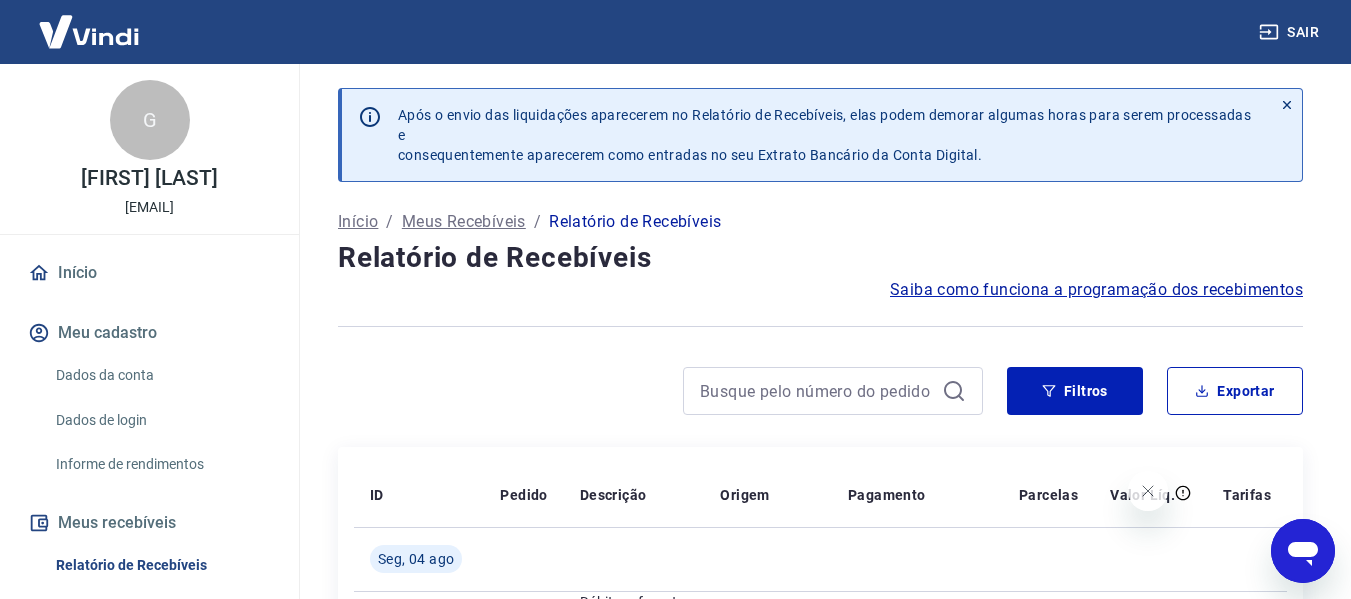 type on "01/08/2025" 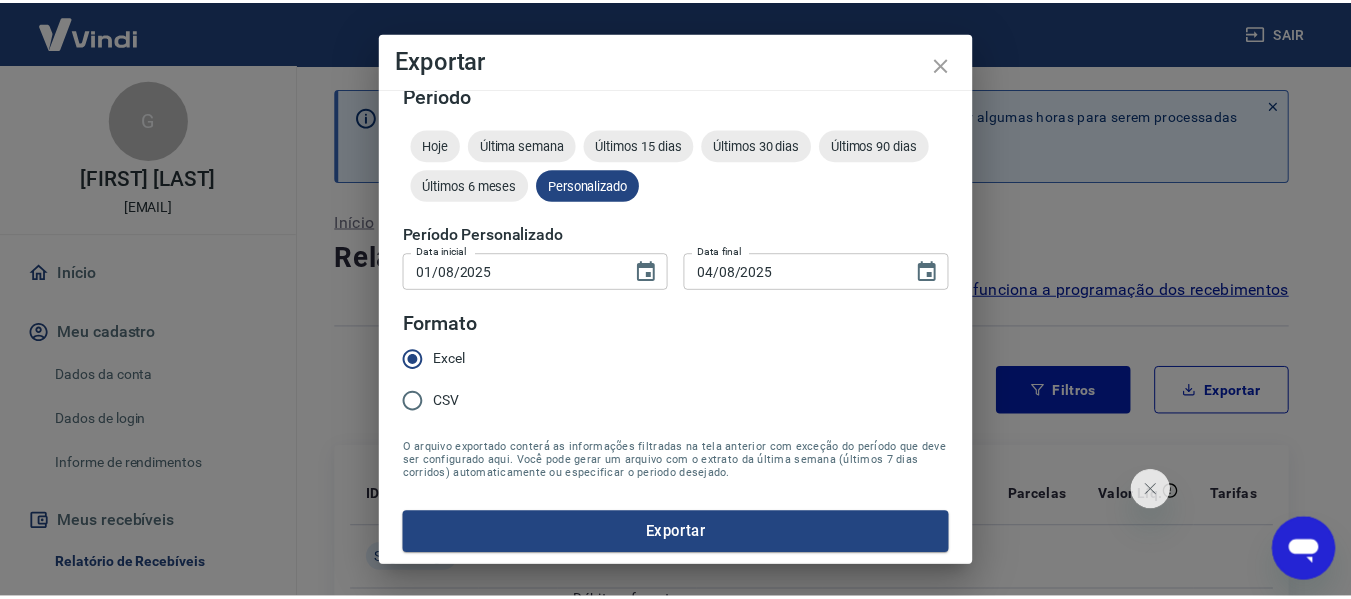 scroll, scrollTop: 25, scrollLeft: 0, axis: vertical 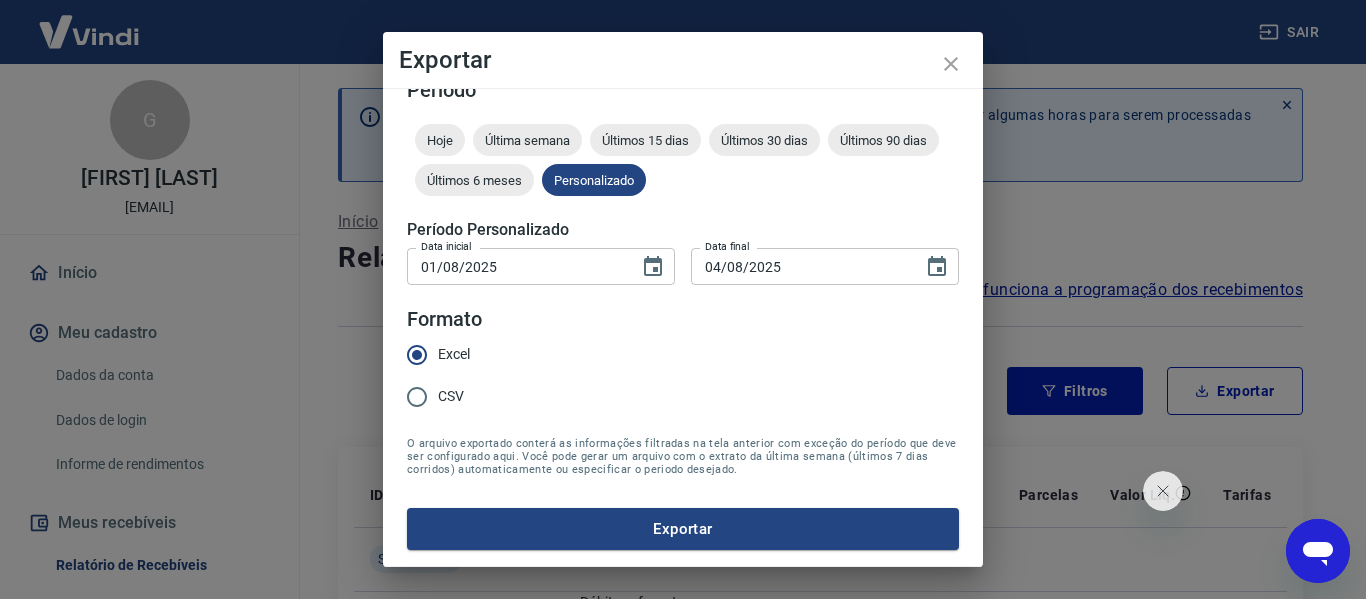 click on "Exportar" at bounding box center [683, 529] 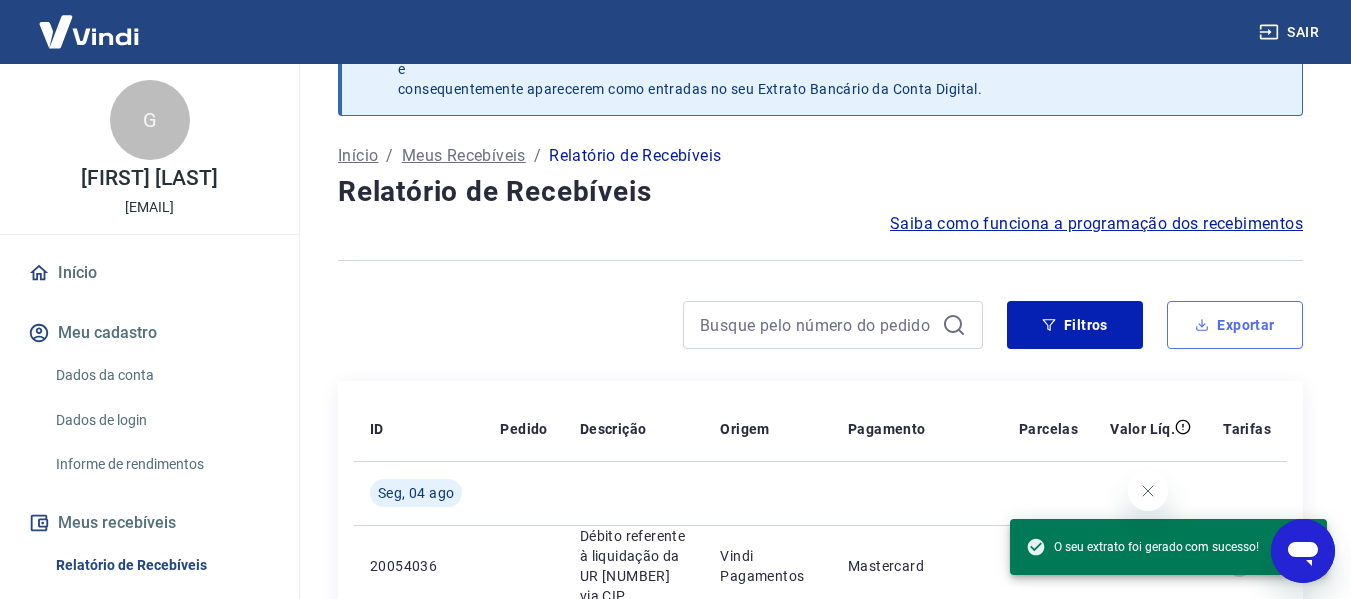 scroll, scrollTop: 100, scrollLeft: 0, axis: vertical 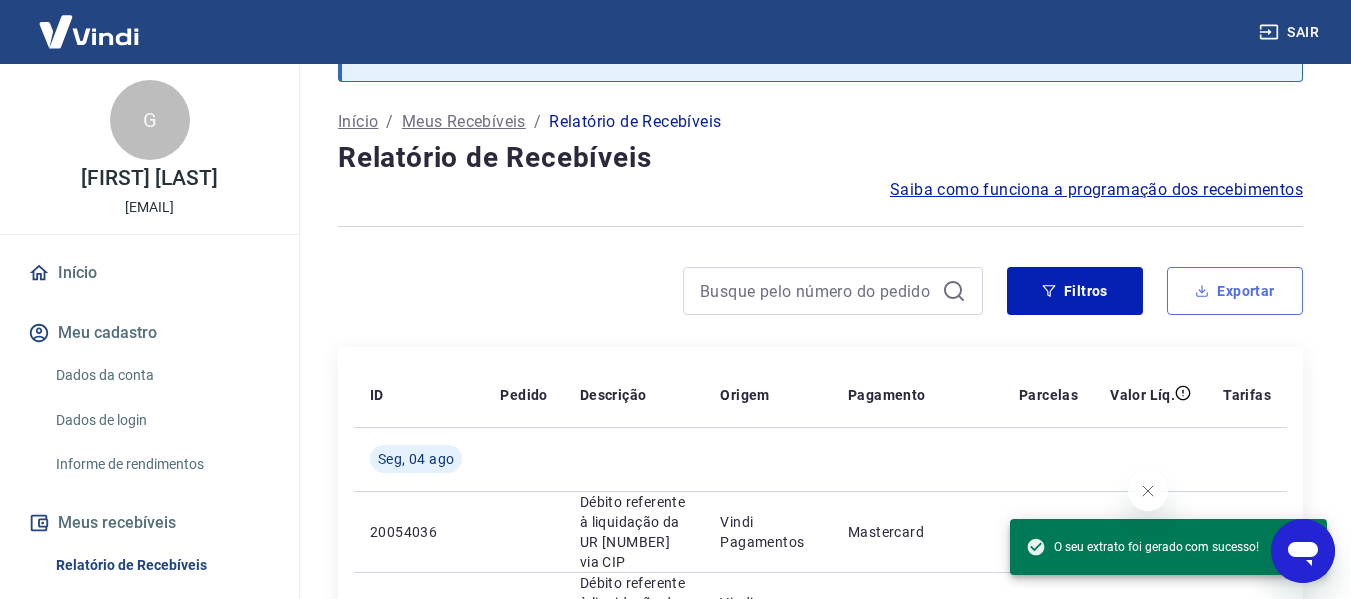 click on "Exportar" at bounding box center [1235, 291] 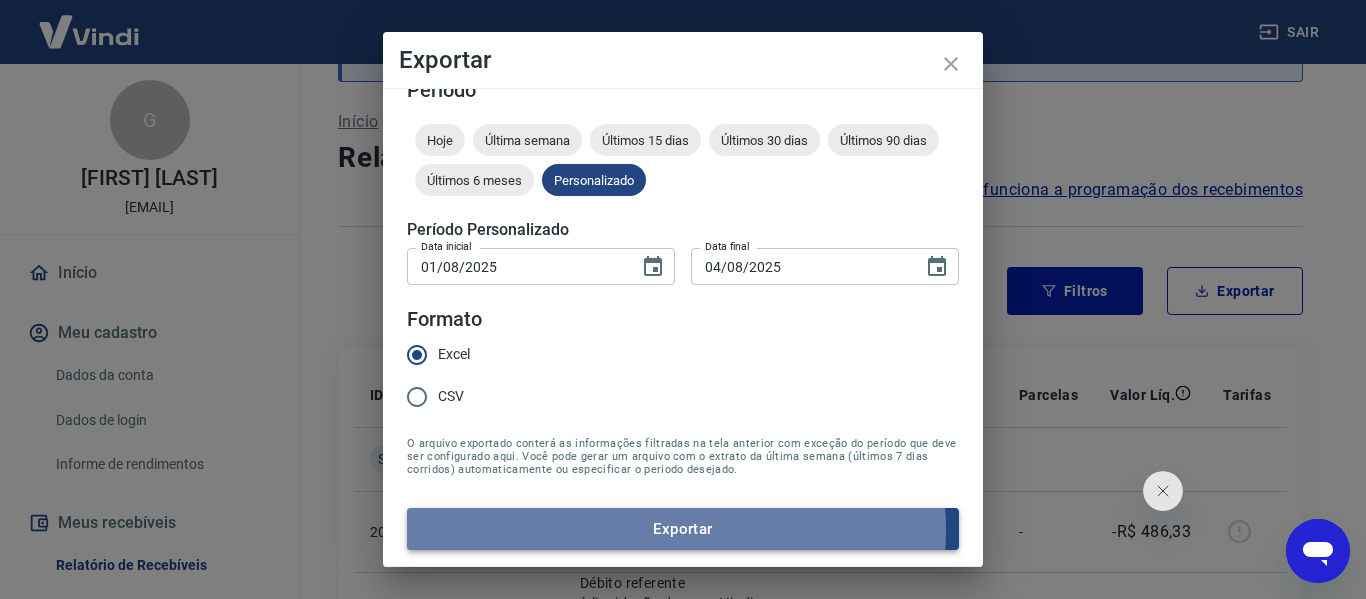 click on "Exportar" at bounding box center (683, 529) 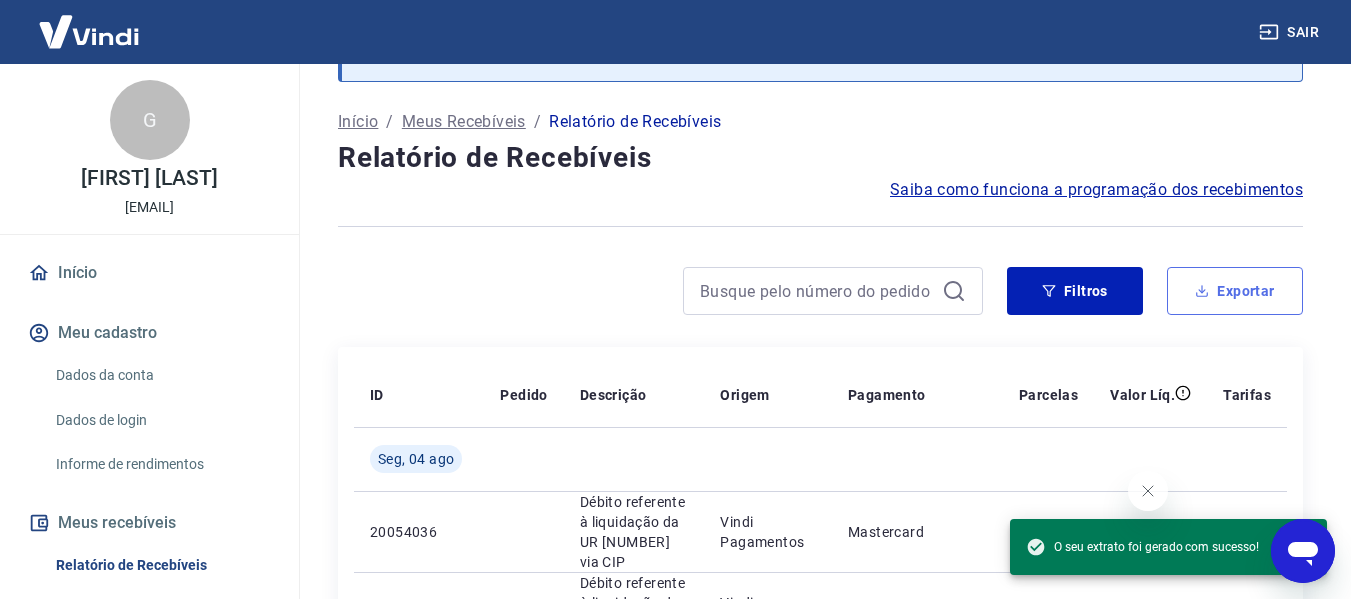 click on "Exportar" at bounding box center (1235, 291) 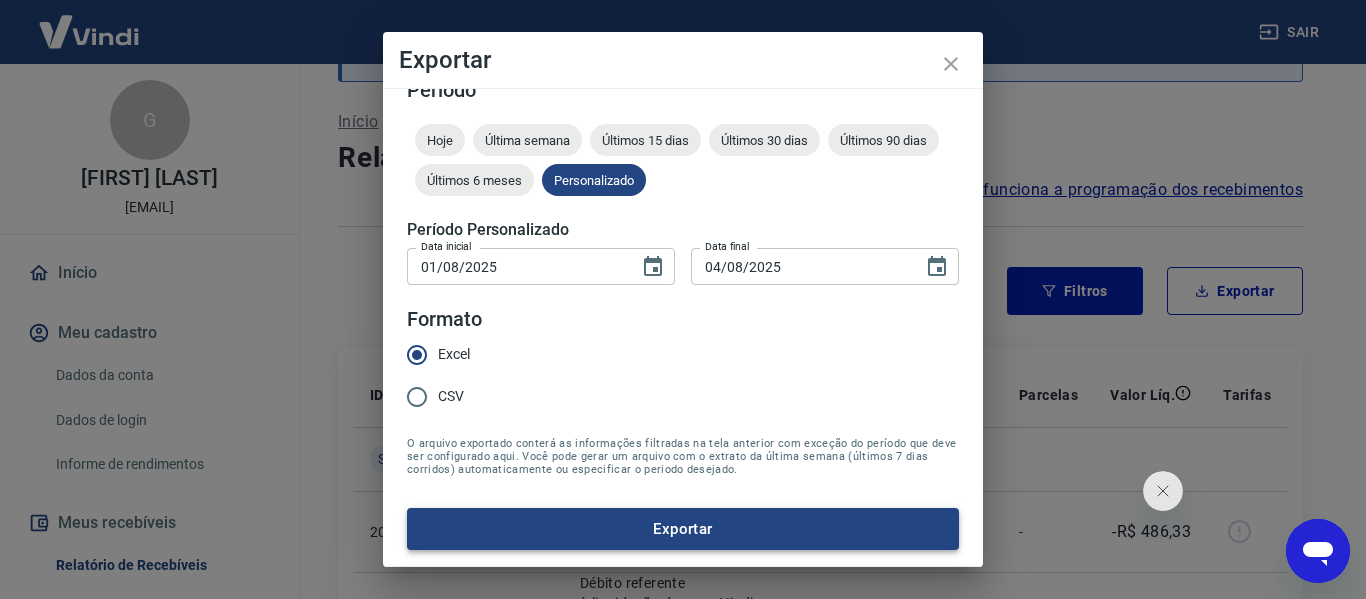 click on "Exportar" at bounding box center (683, 529) 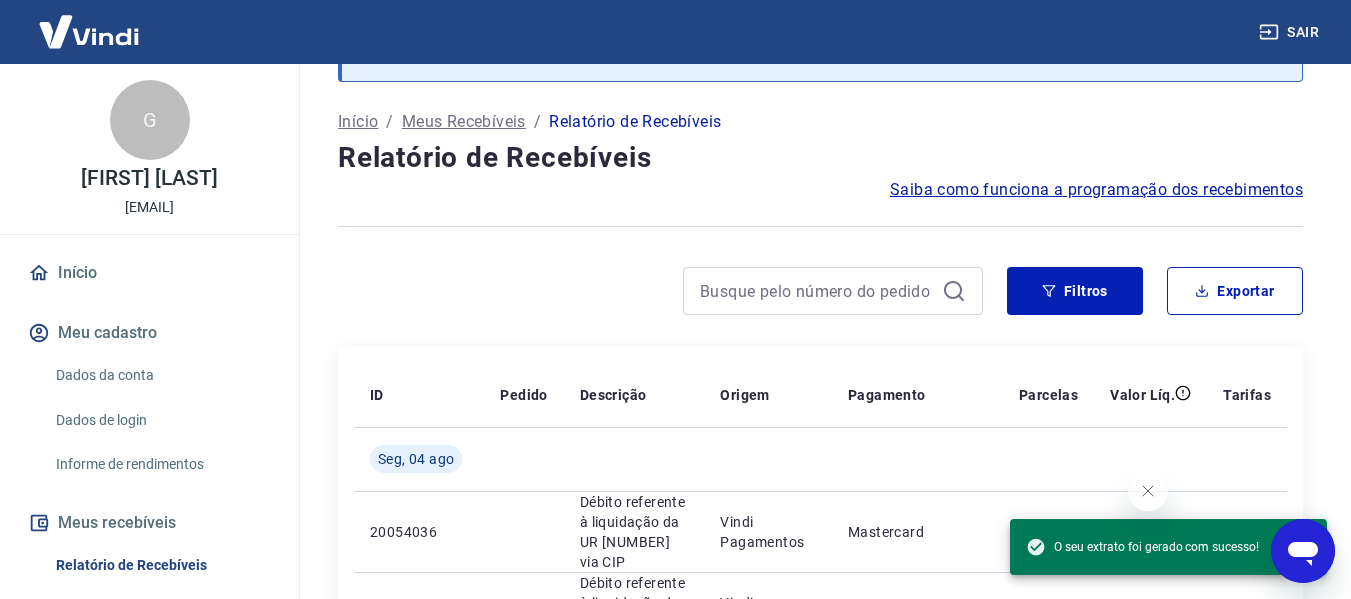 drag, startPoint x: 766, startPoint y: 186, endPoint x: 765, endPoint y: 333, distance: 147.0034 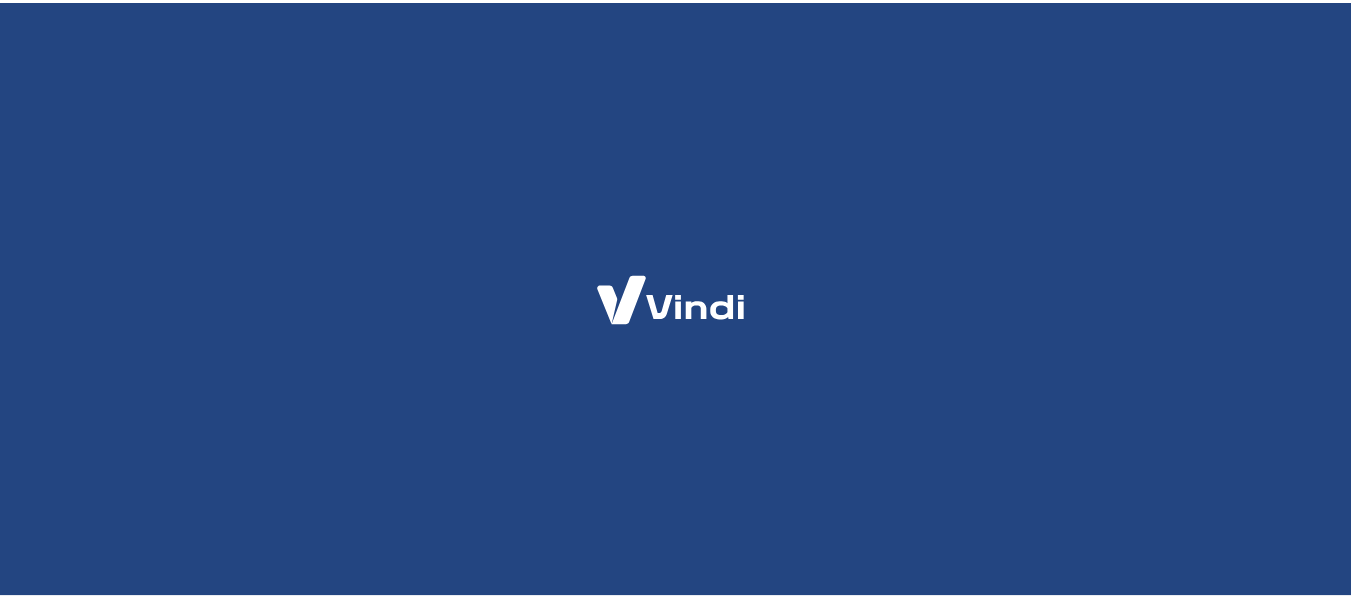 scroll, scrollTop: 0, scrollLeft: 0, axis: both 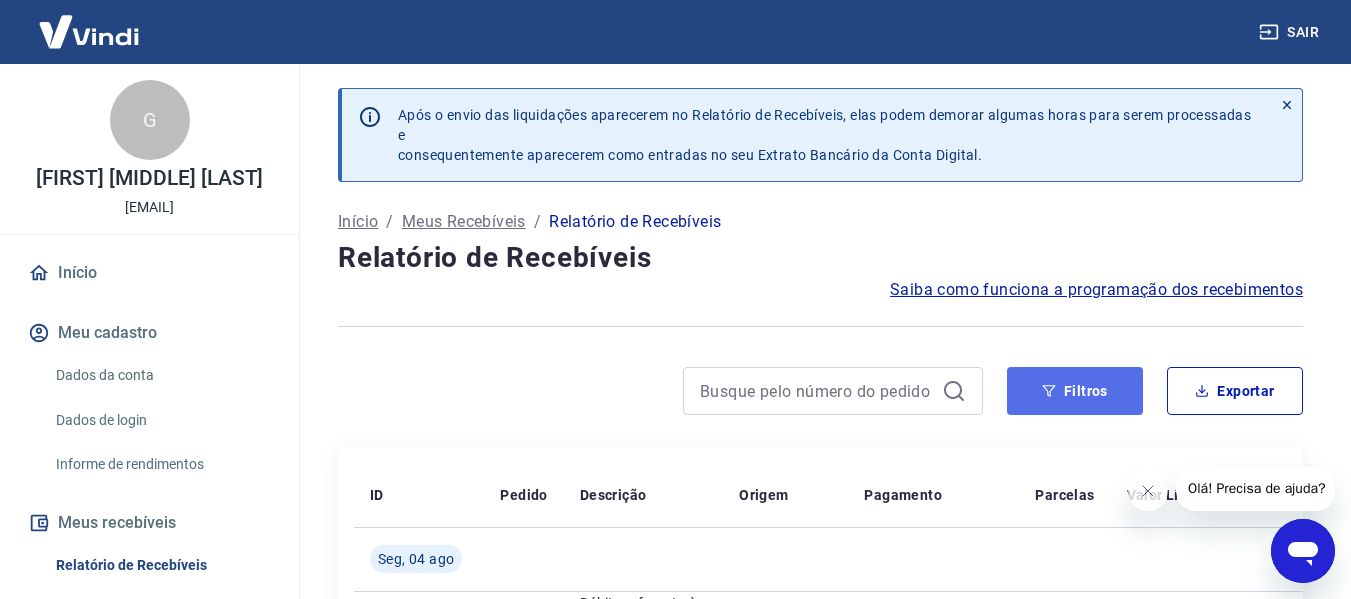 click on "Filtros" at bounding box center [1075, 391] 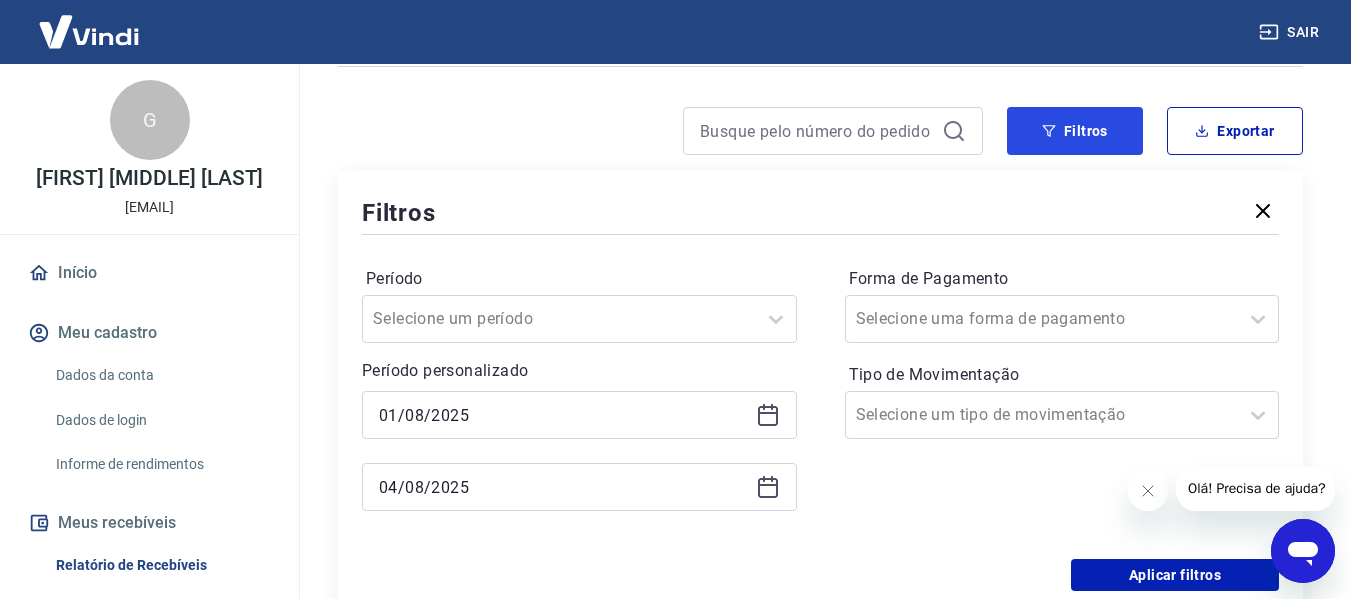 scroll, scrollTop: 300, scrollLeft: 0, axis: vertical 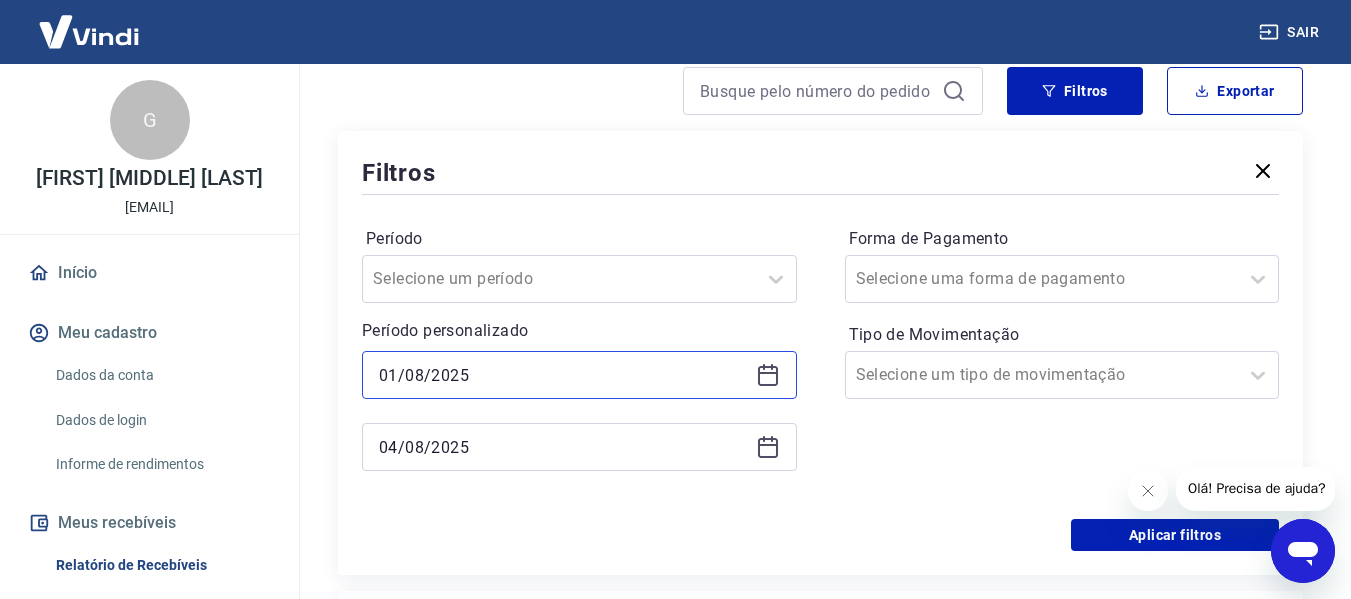 click on "01/08/2025" at bounding box center (563, 375) 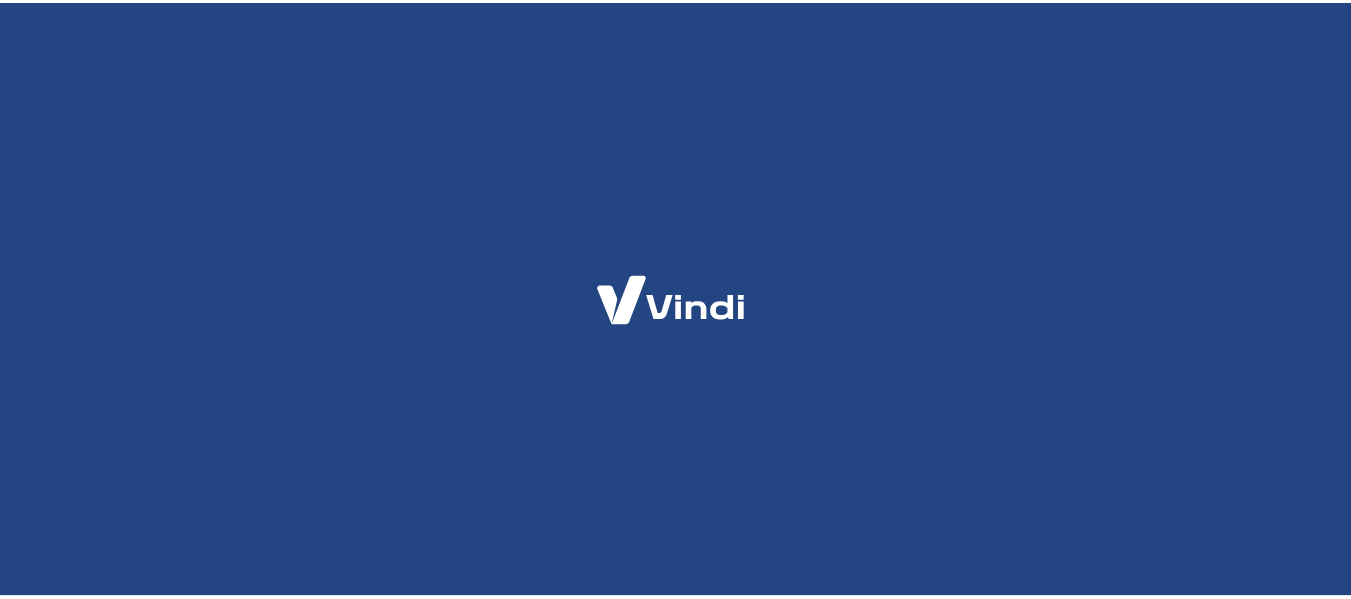 scroll, scrollTop: 0, scrollLeft: 0, axis: both 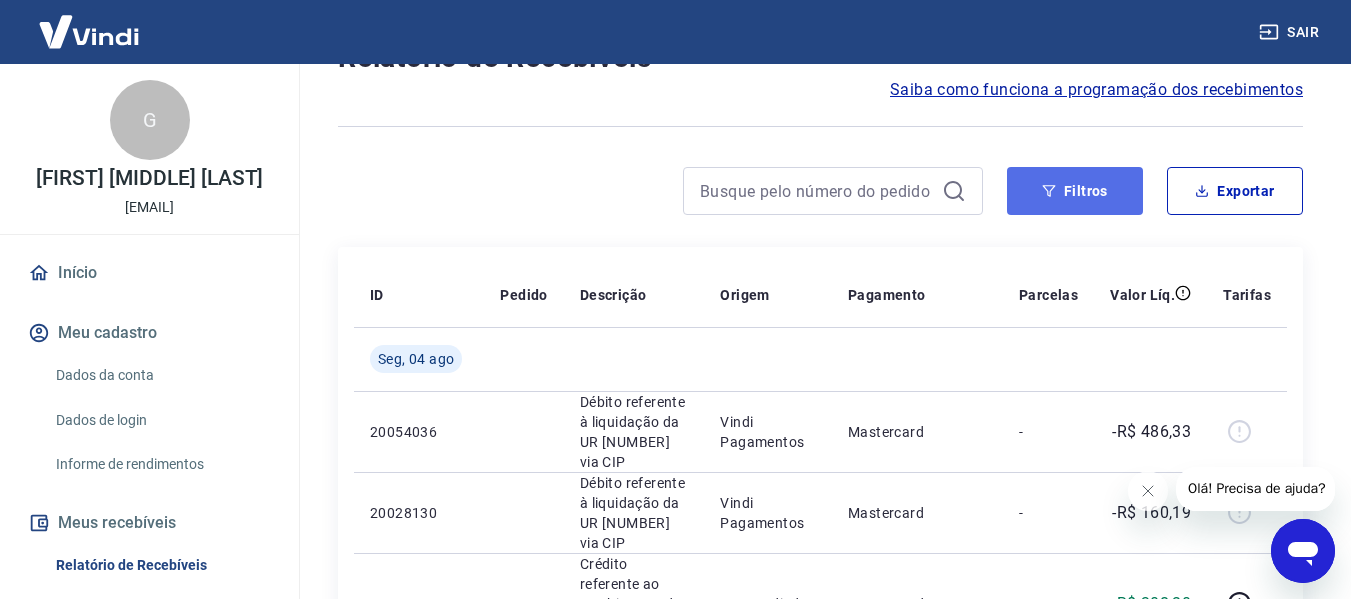 click on "Filtros" at bounding box center (1075, 191) 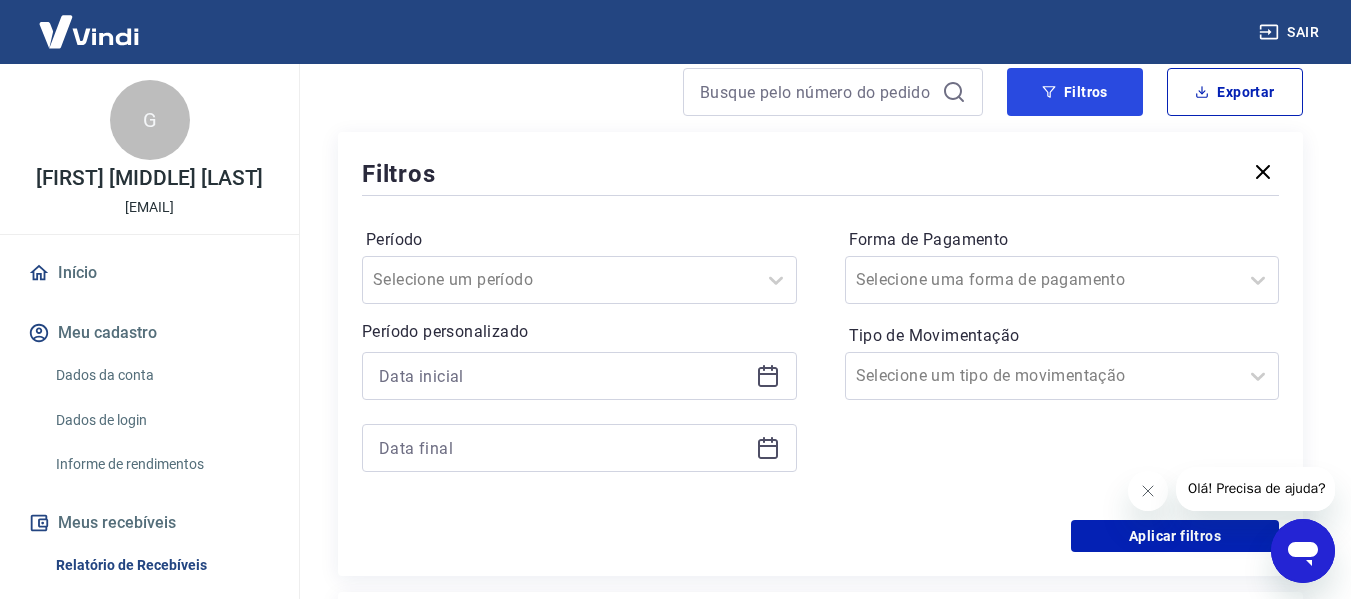 scroll, scrollTop: 400, scrollLeft: 0, axis: vertical 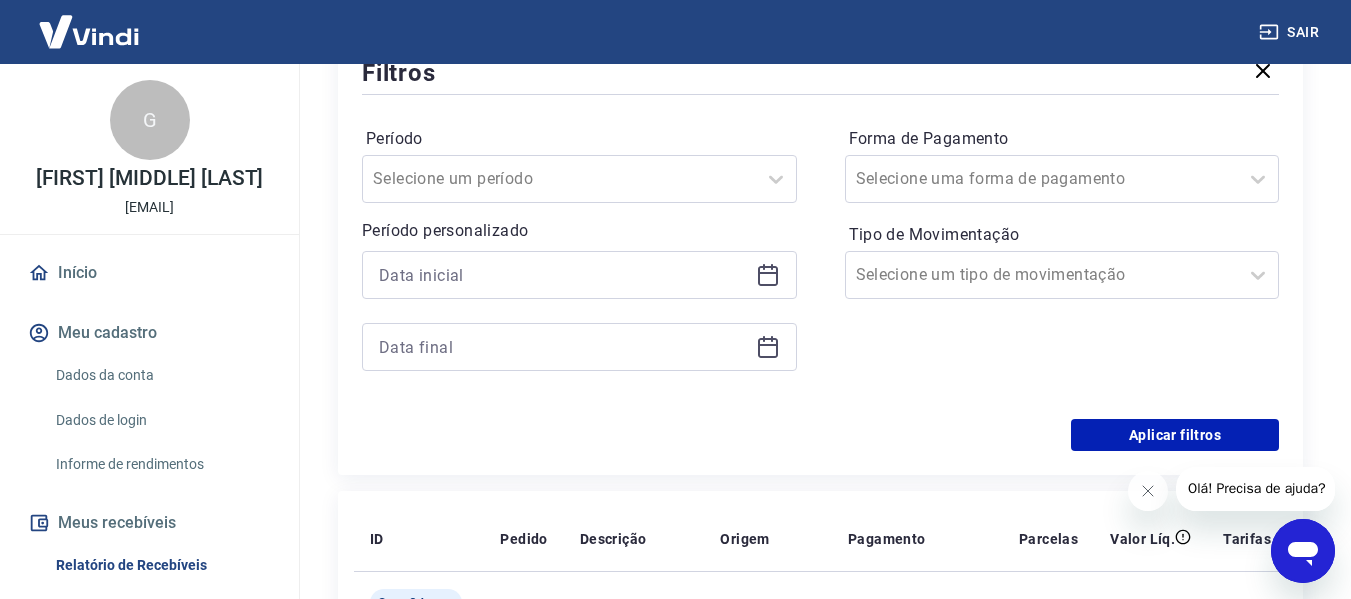 click at bounding box center [579, 275] 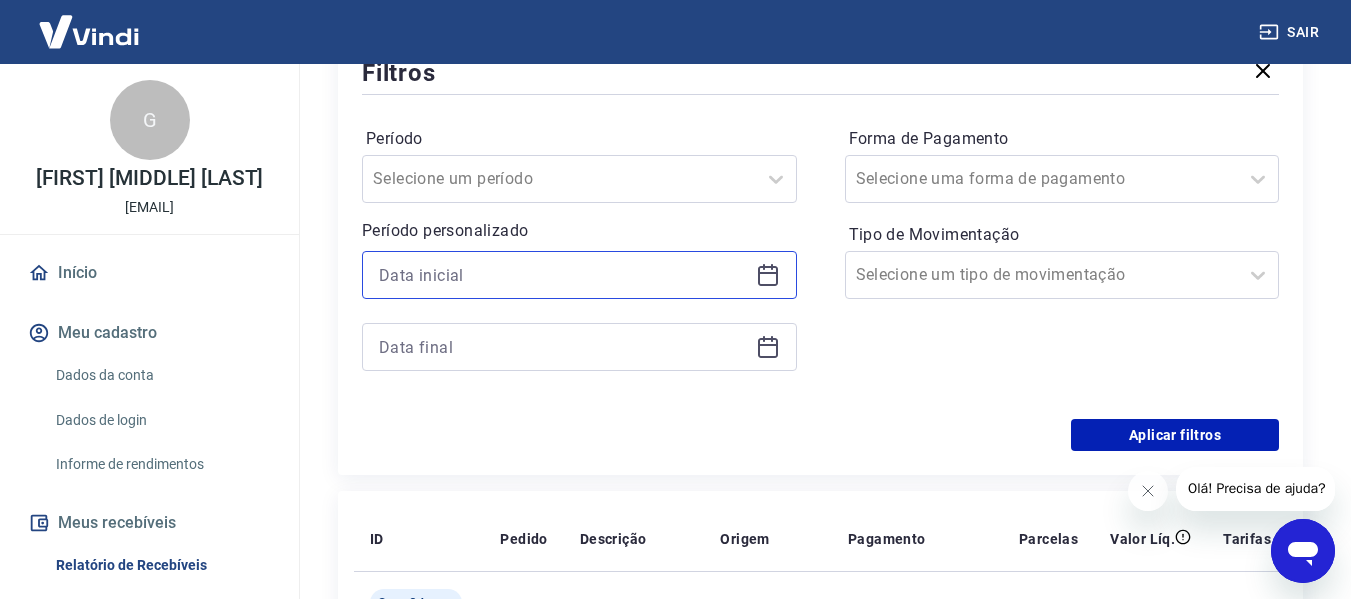 click at bounding box center (563, 275) 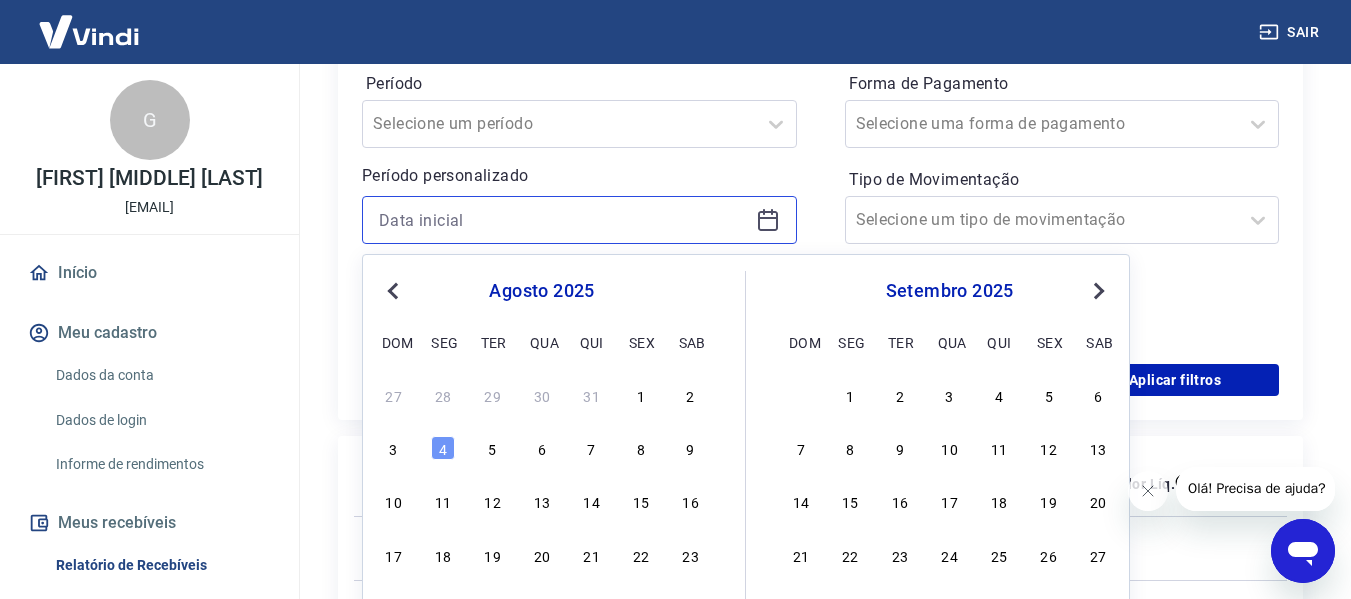 scroll, scrollTop: 500, scrollLeft: 0, axis: vertical 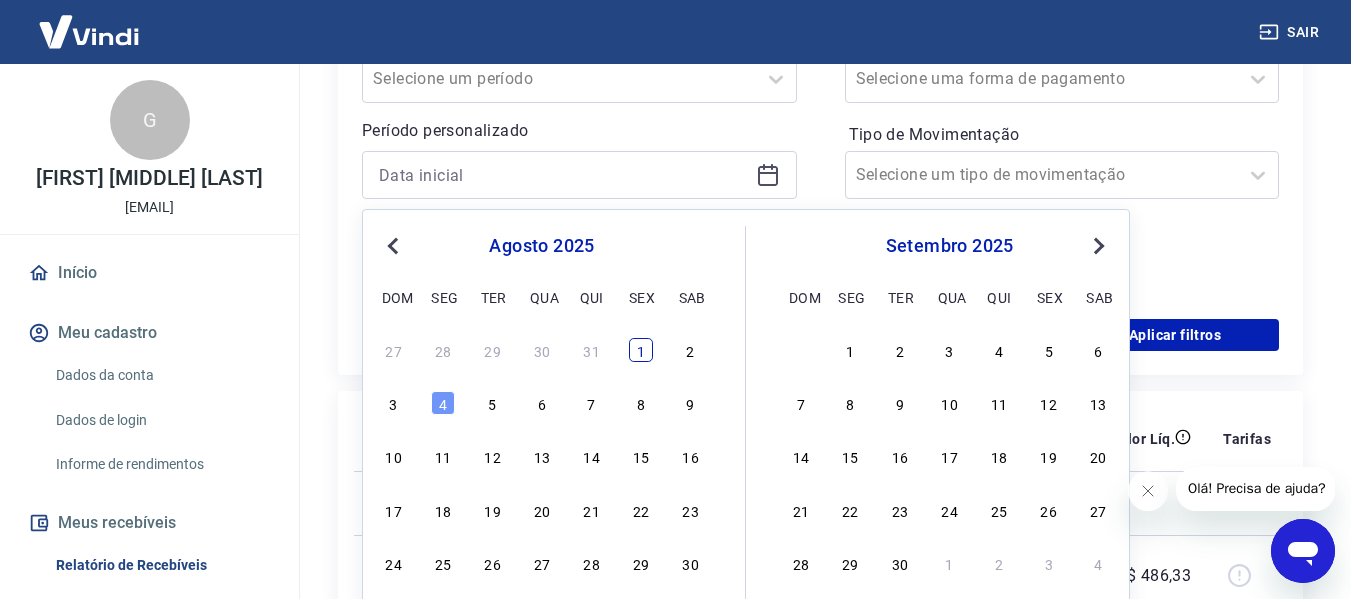 click on "1" at bounding box center (641, 350) 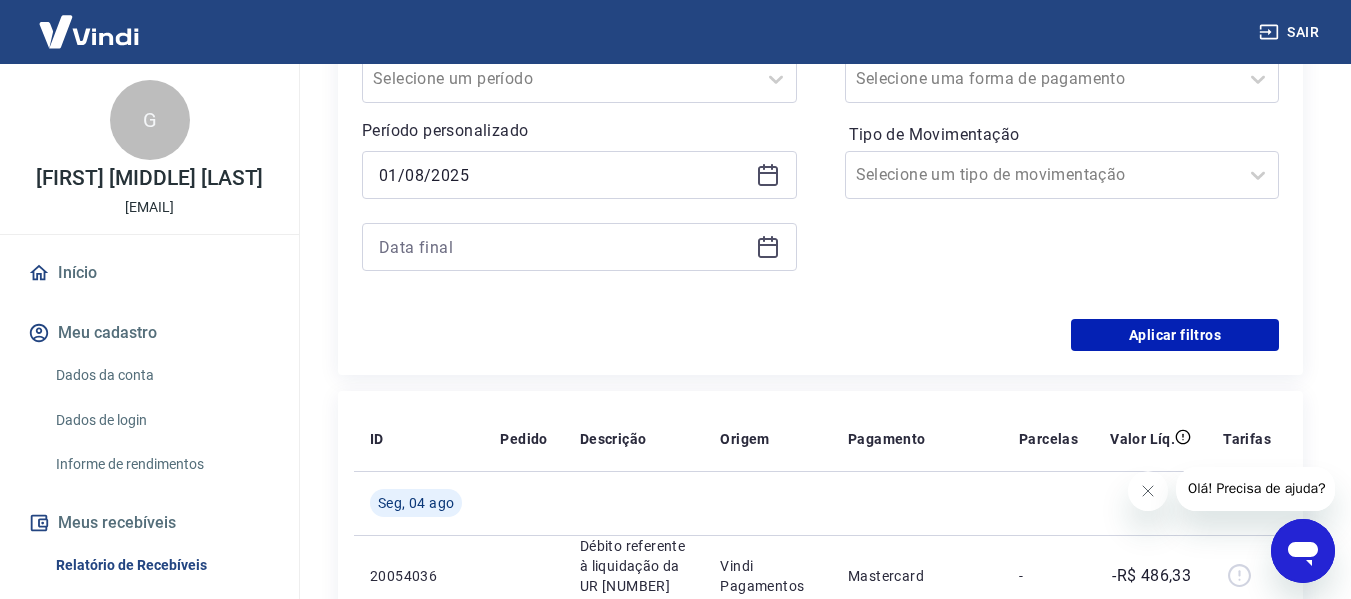 type on "01/08/2025" 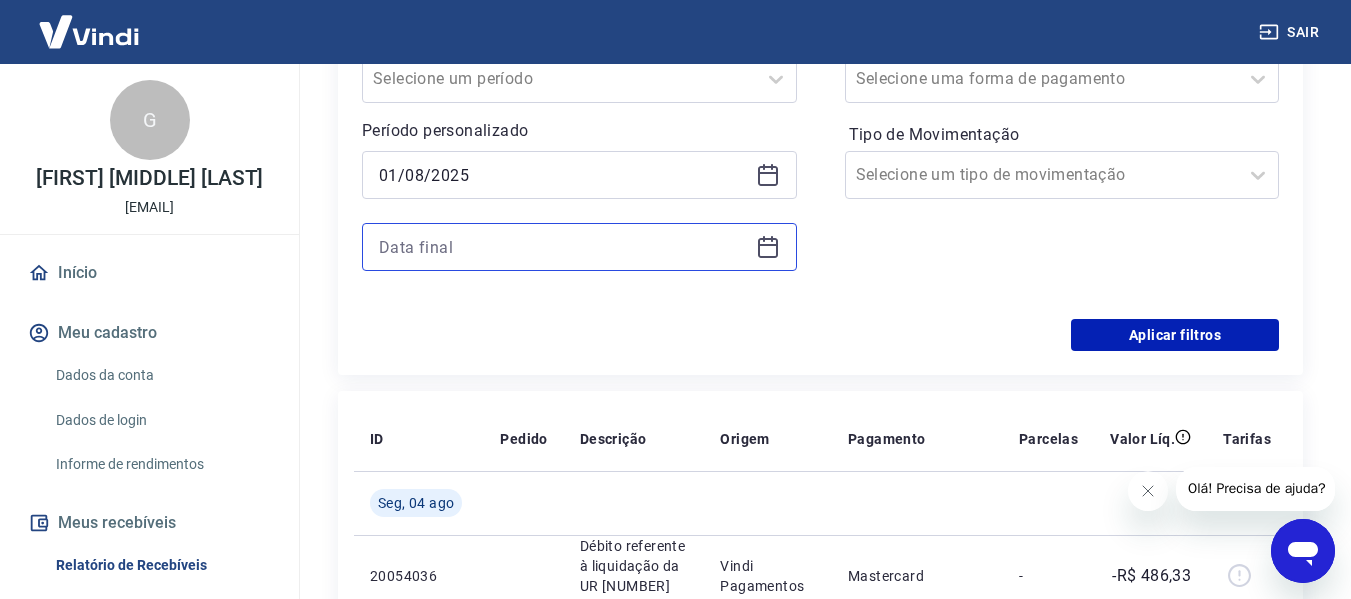 click at bounding box center (563, 247) 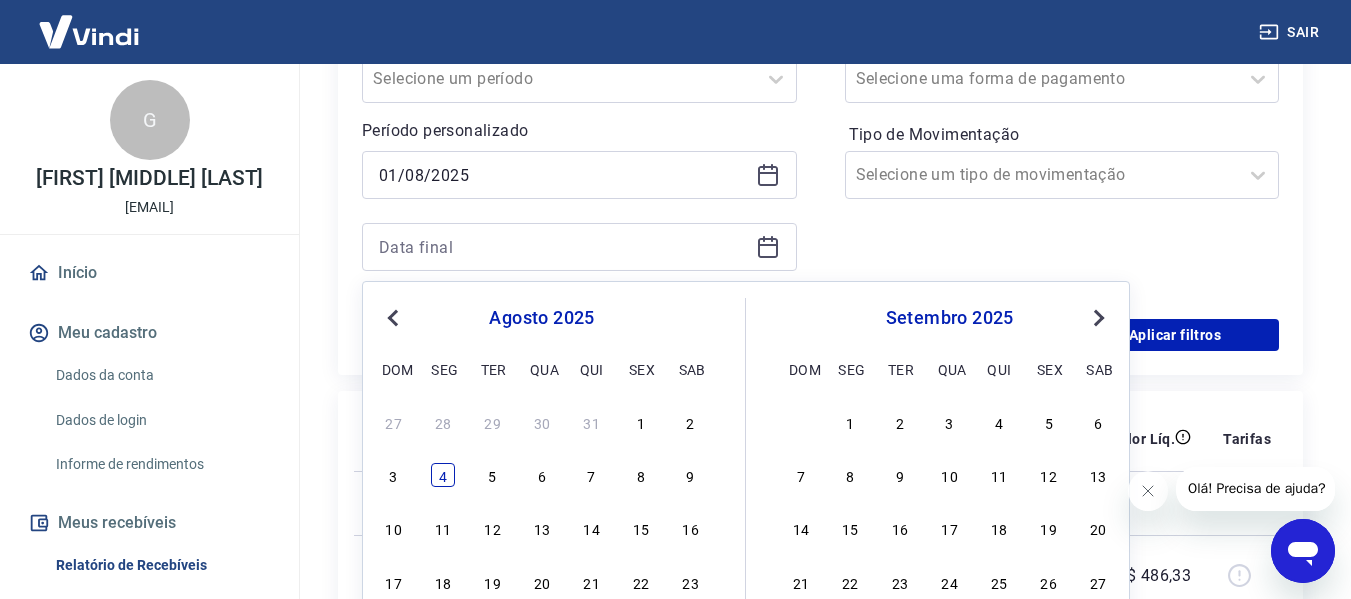 click on "4" at bounding box center [443, 475] 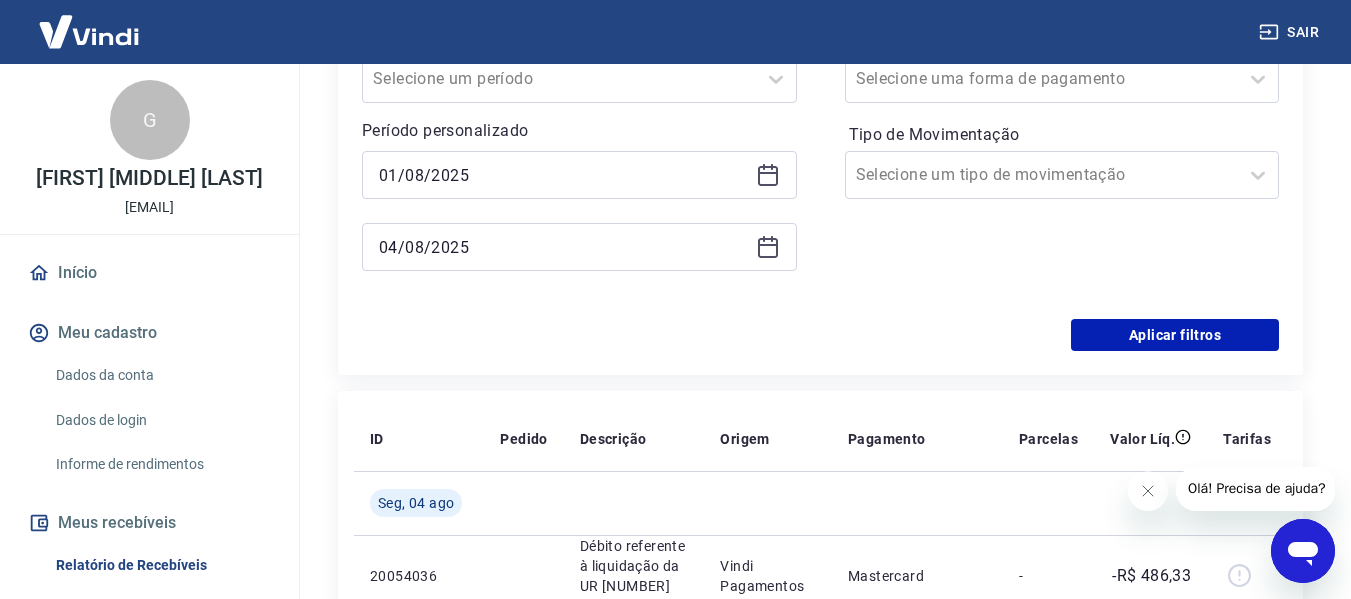 type on "04/08/2025" 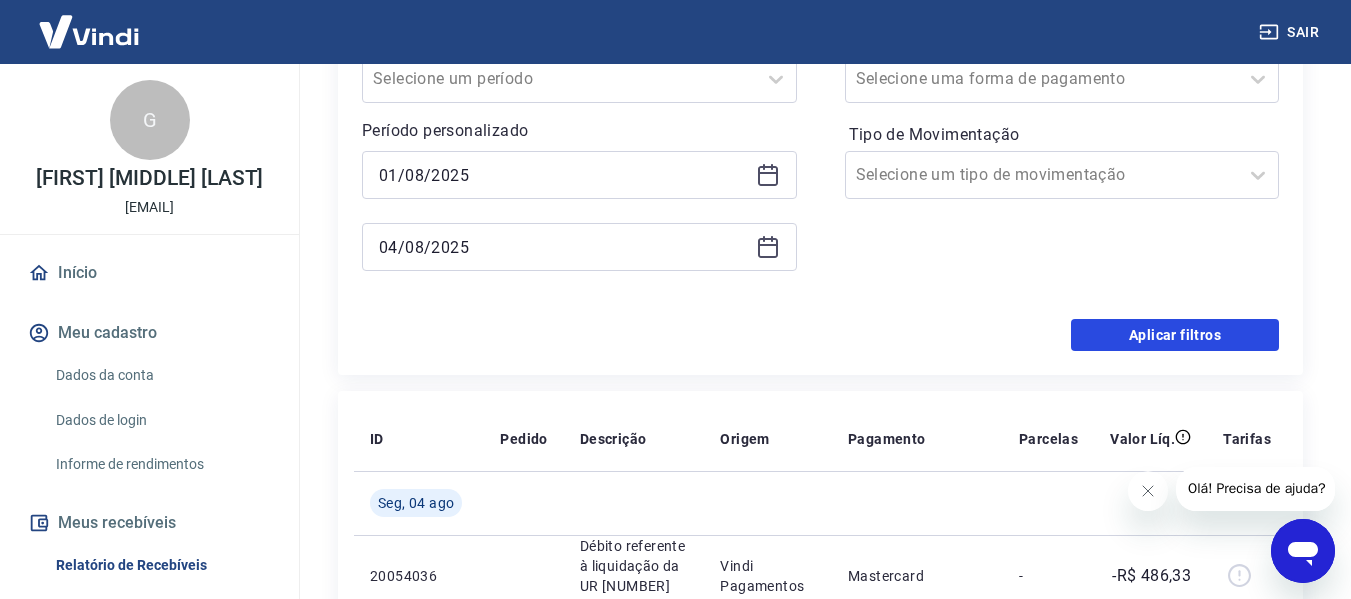 click on "Aplicar filtros" at bounding box center [1175, 335] 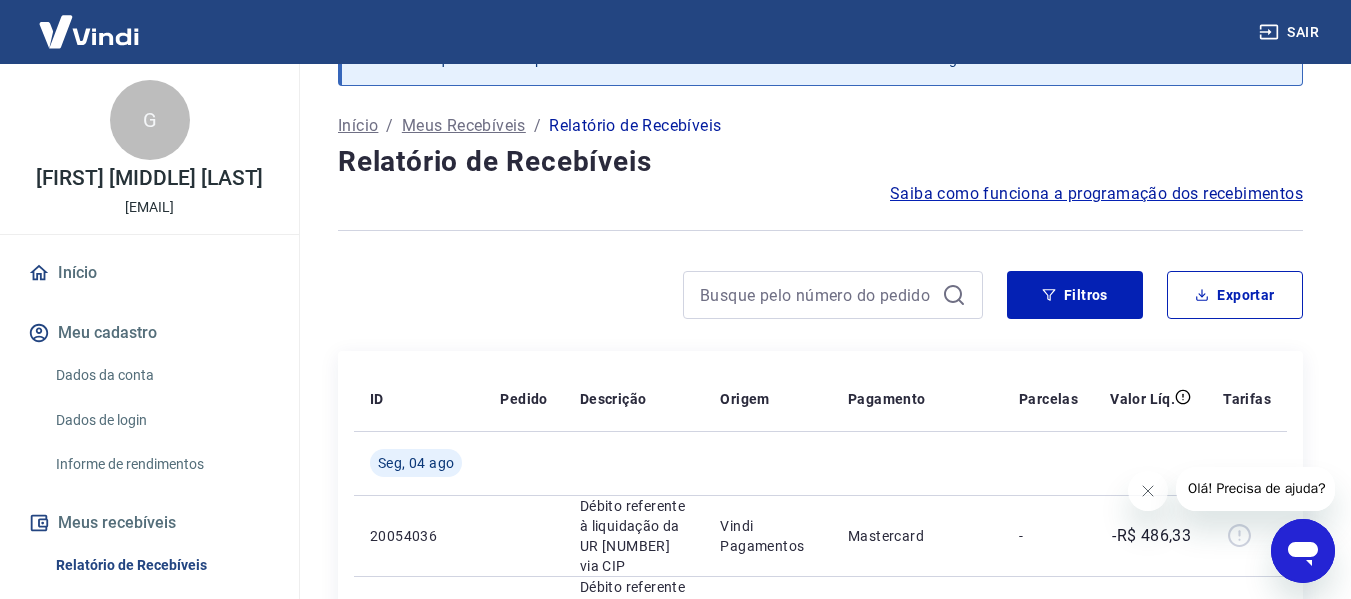 scroll, scrollTop: 0, scrollLeft: 0, axis: both 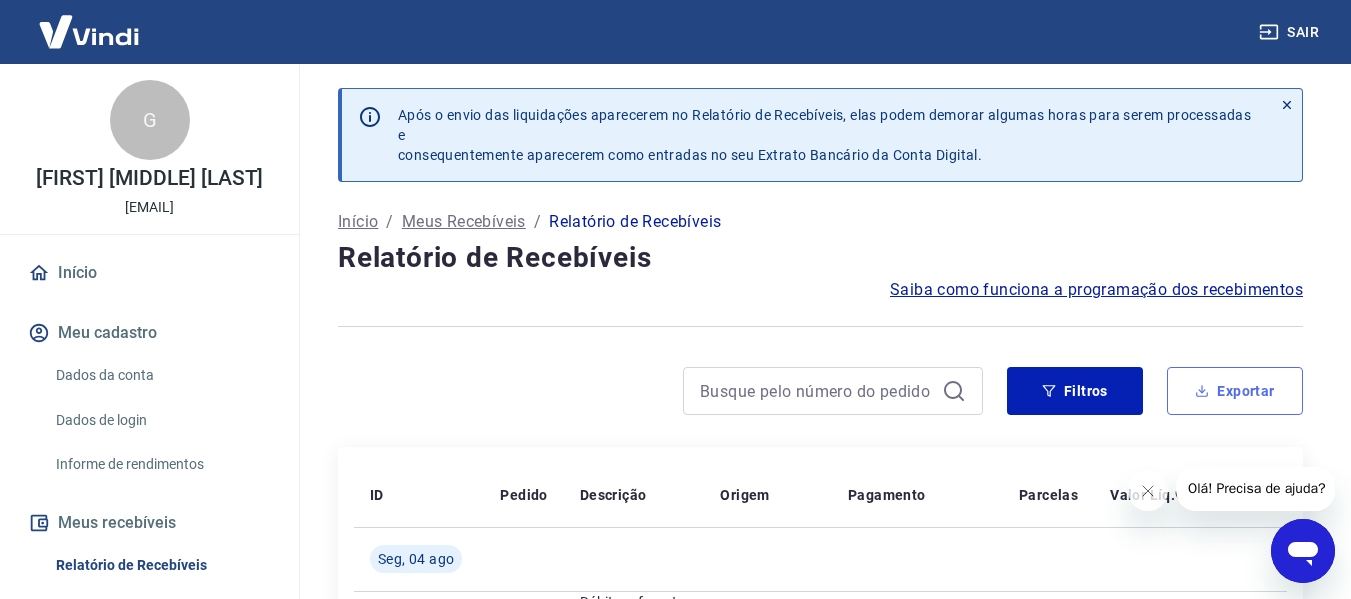 click on "Exportar" at bounding box center [1235, 391] 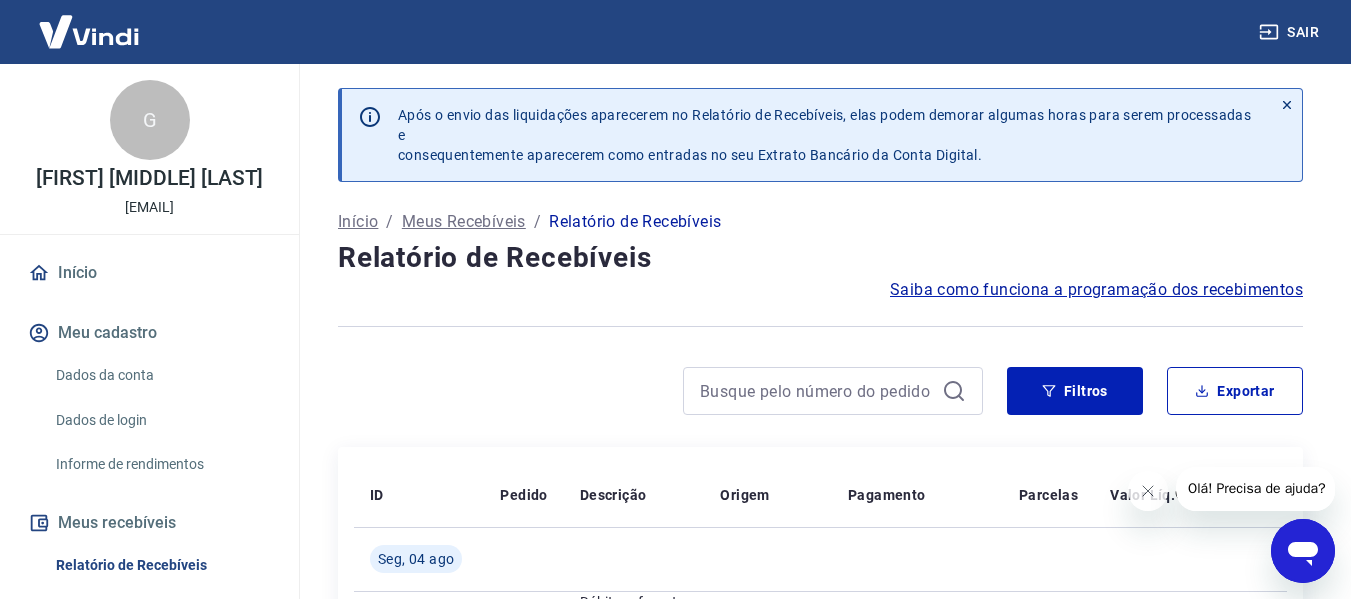 type on "01/08/2025" 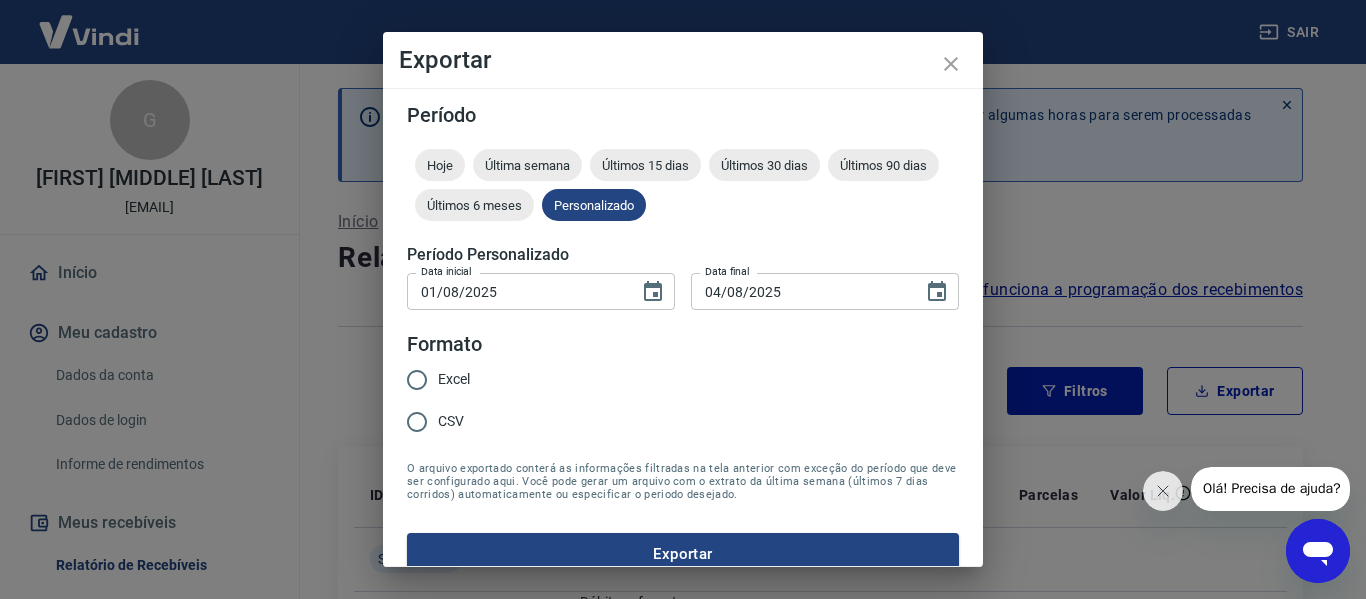 click on "Excel" at bounding box center [454, 379] 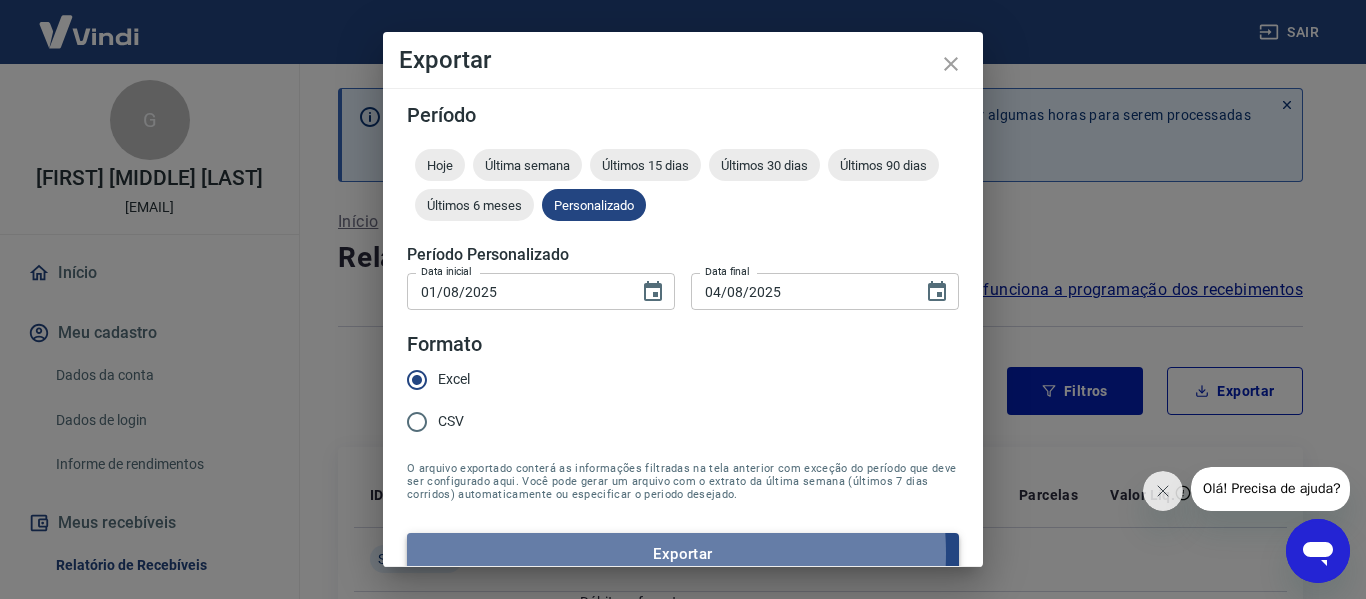 click on "Exportar" at bounding box center [683, 554] 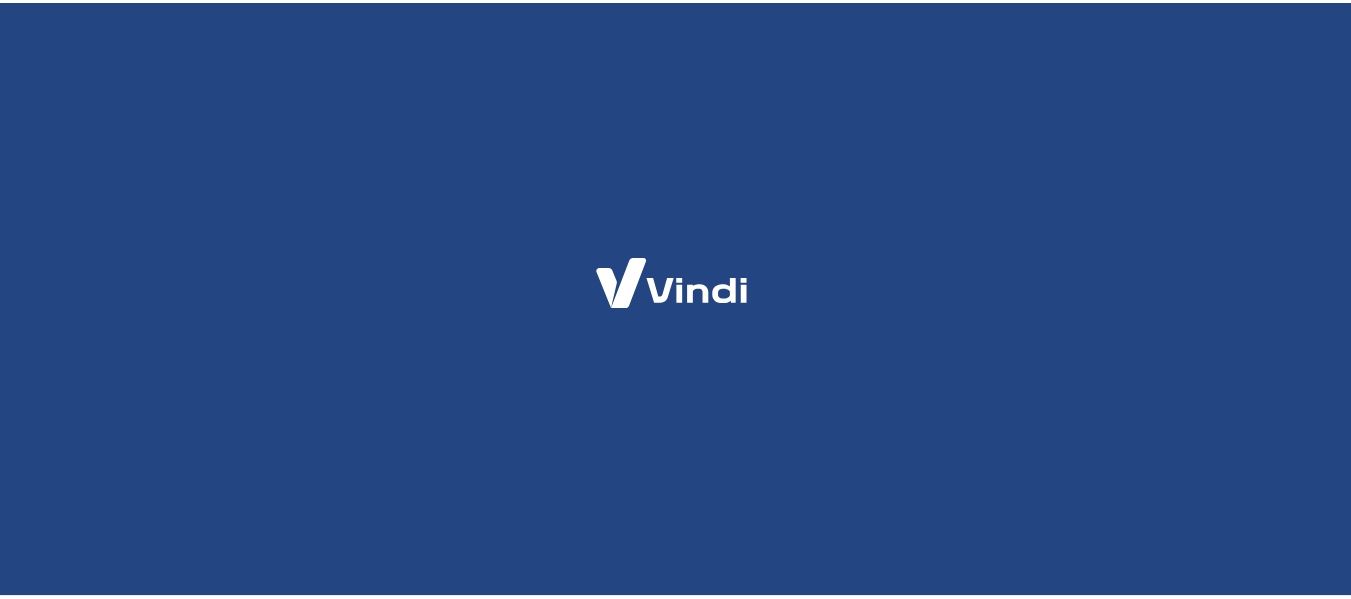 scroll, scrollTop: 0, scrollLeft: 0, axis: both 